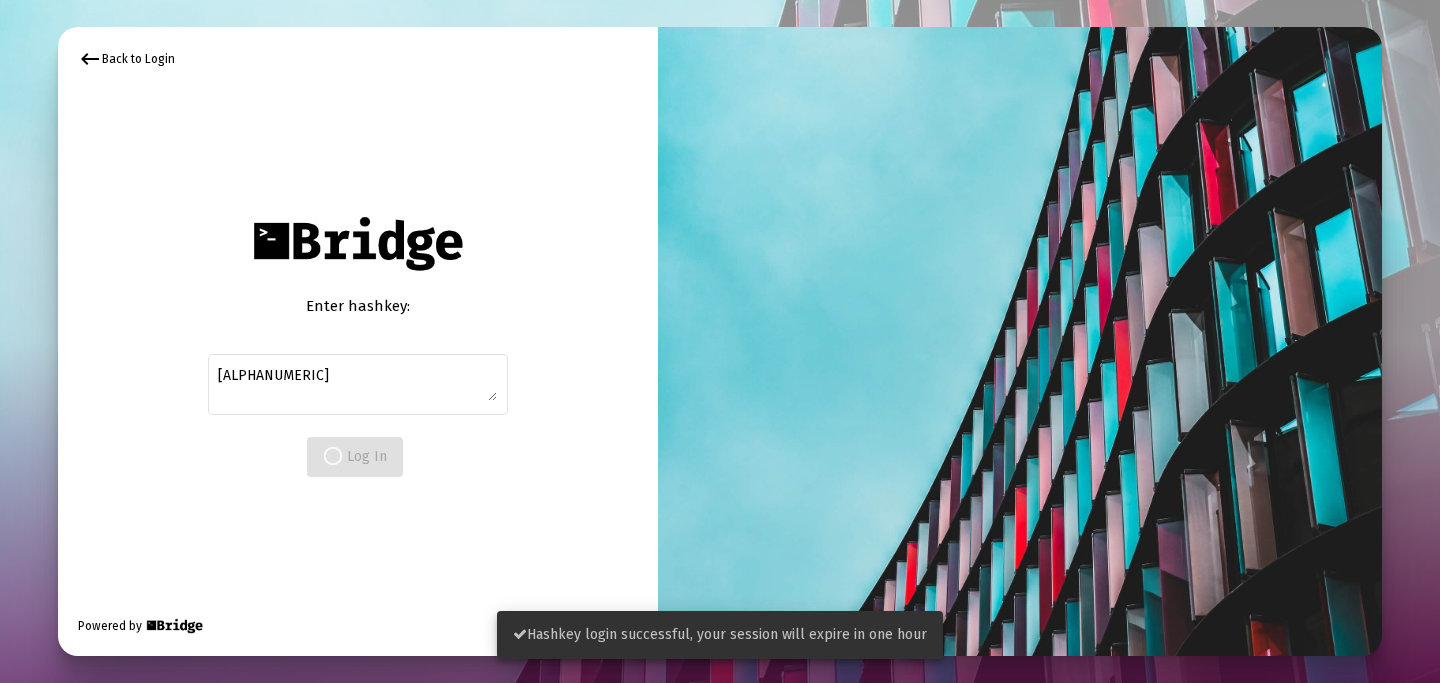 scroll, scrollTop: 0, scrollLeft: 0, axis: both 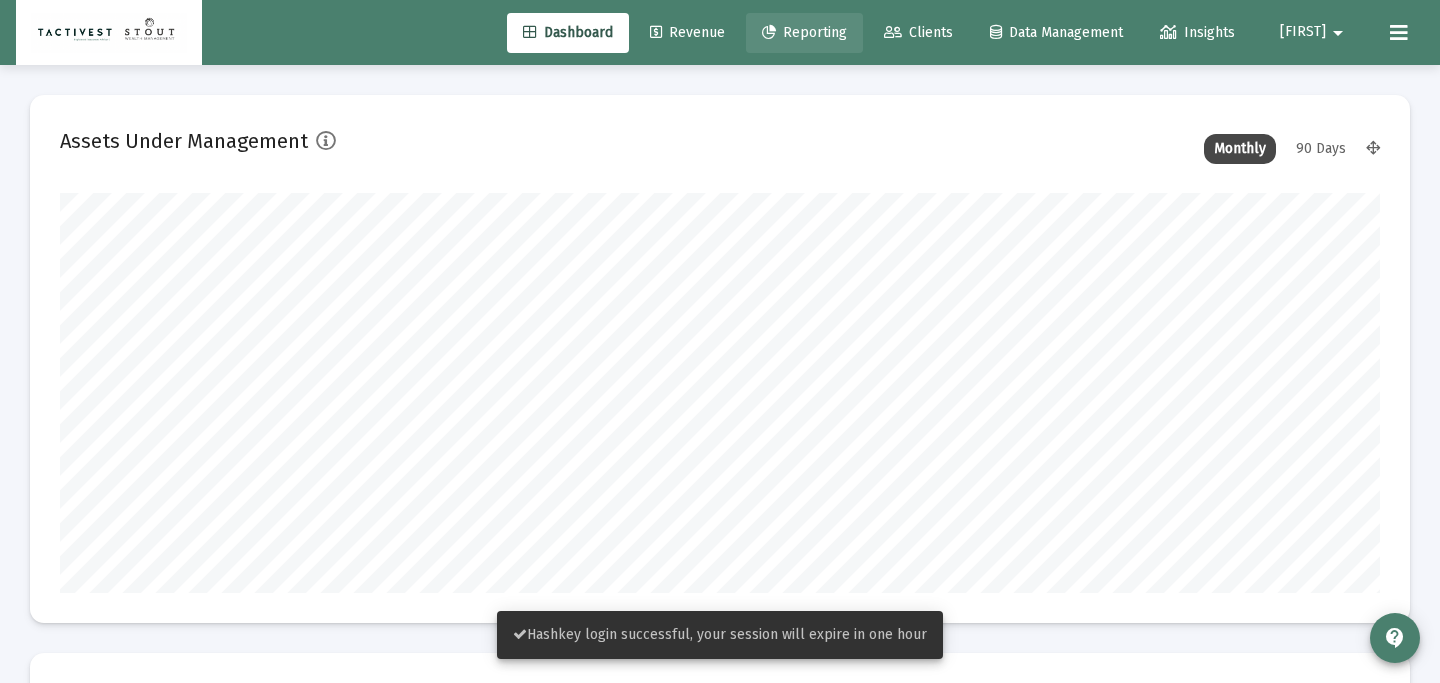 click on "Reporting" at bounding box center [804, 33] 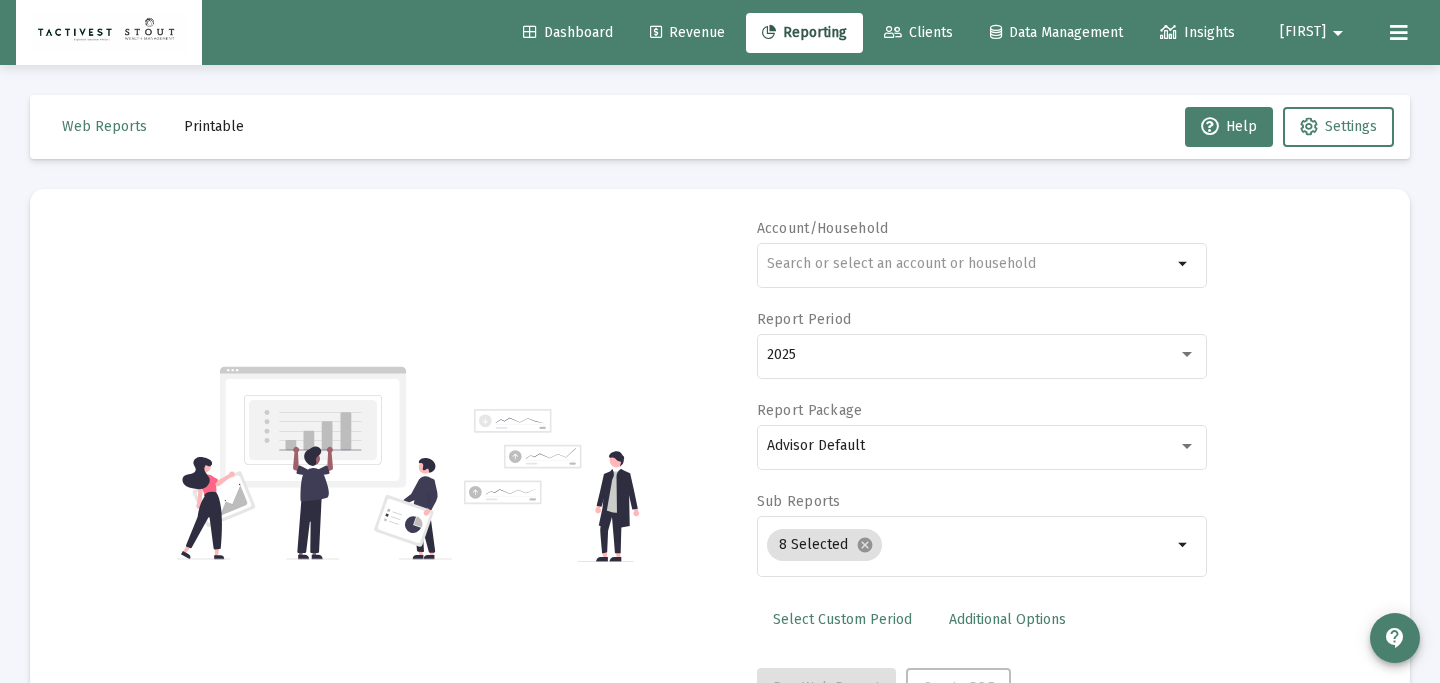 click on "Printable" at bounding box center [214, 127] 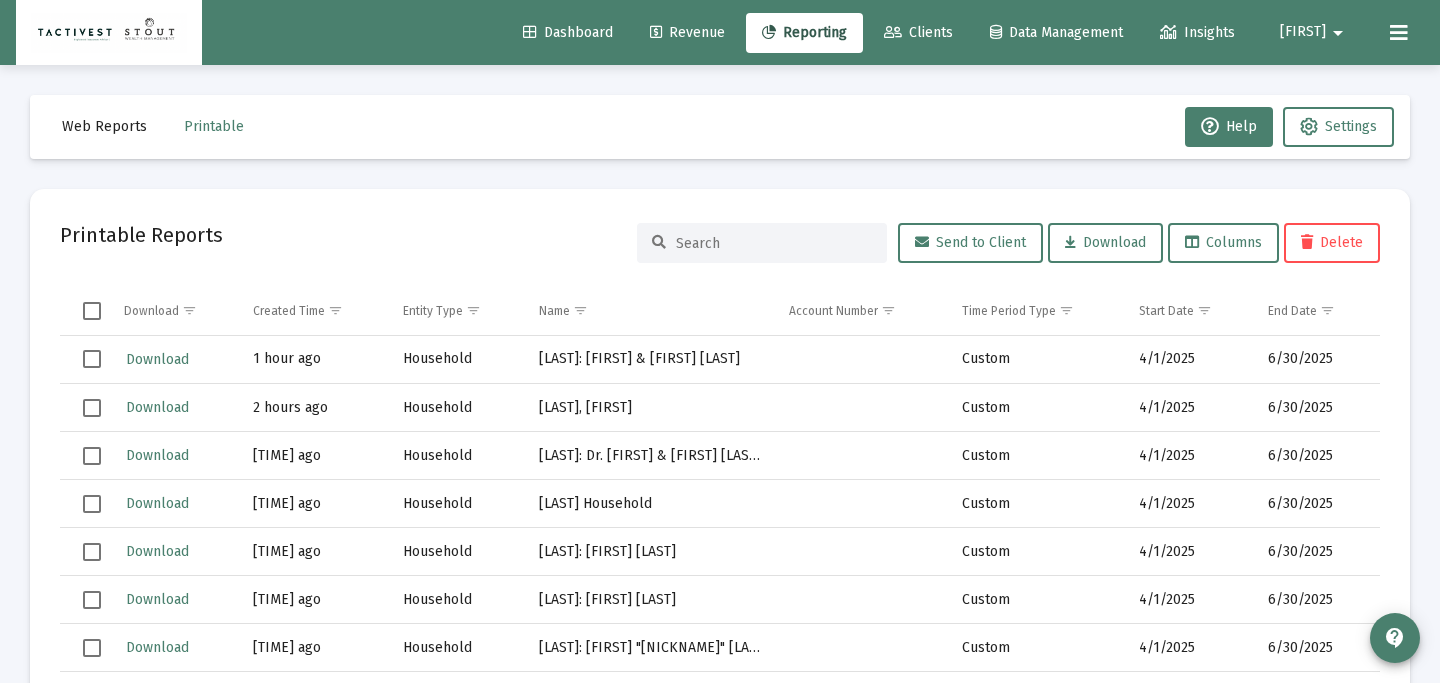 click on "Clients" at bounding box center [918, 33] 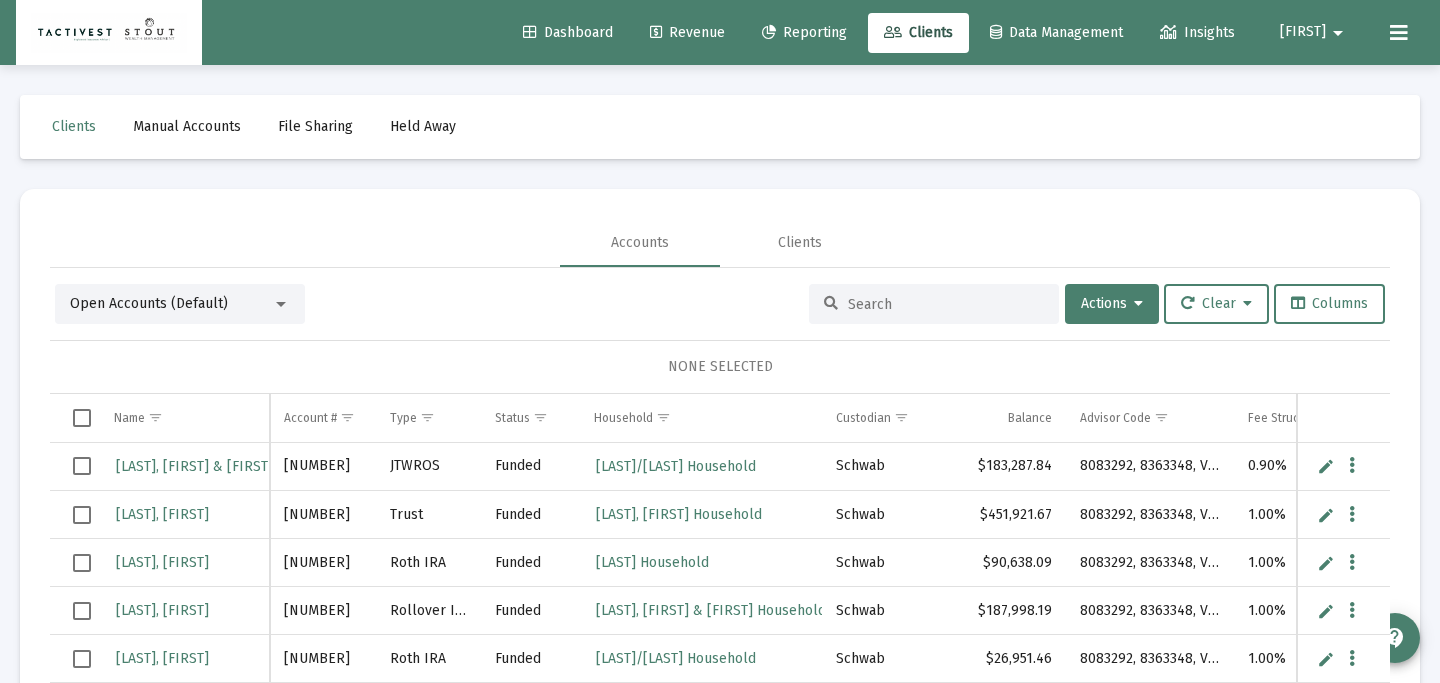click on "Reporting" at bounding box center (804, 33) 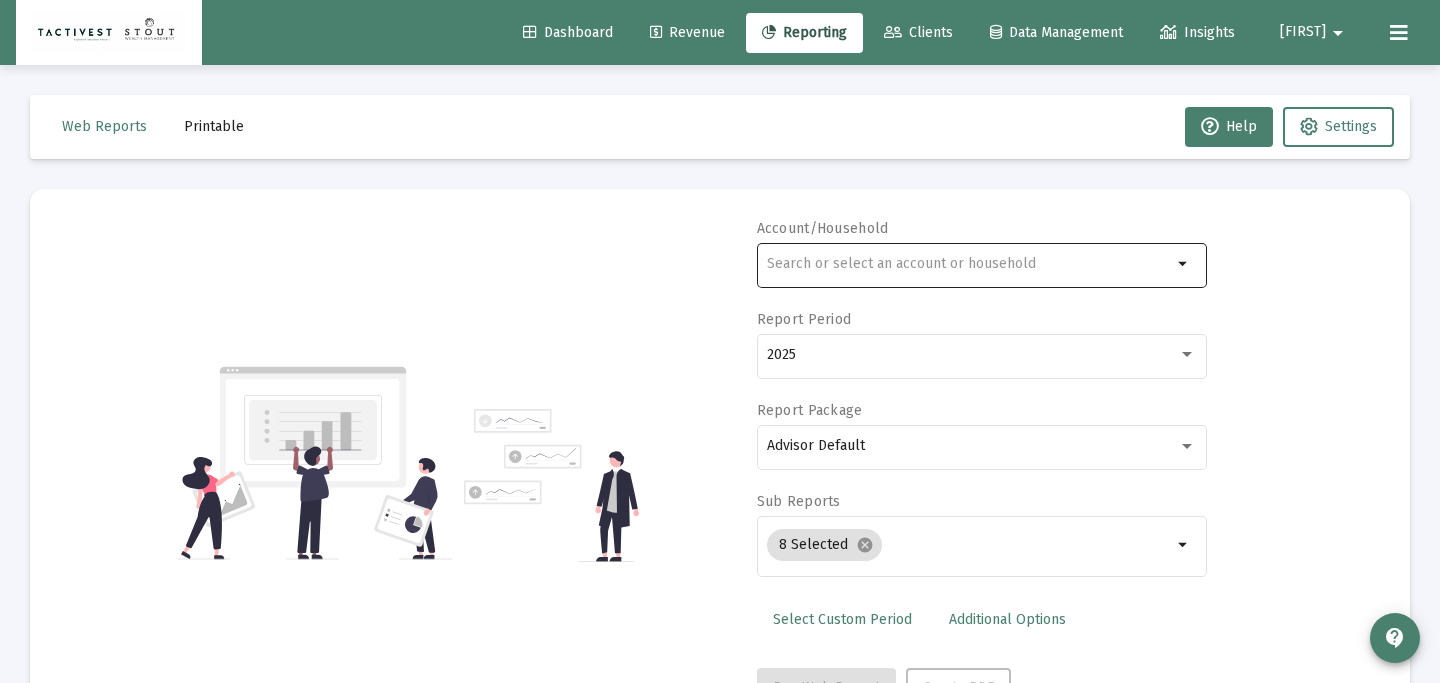 click at bounding box center (969, 263) 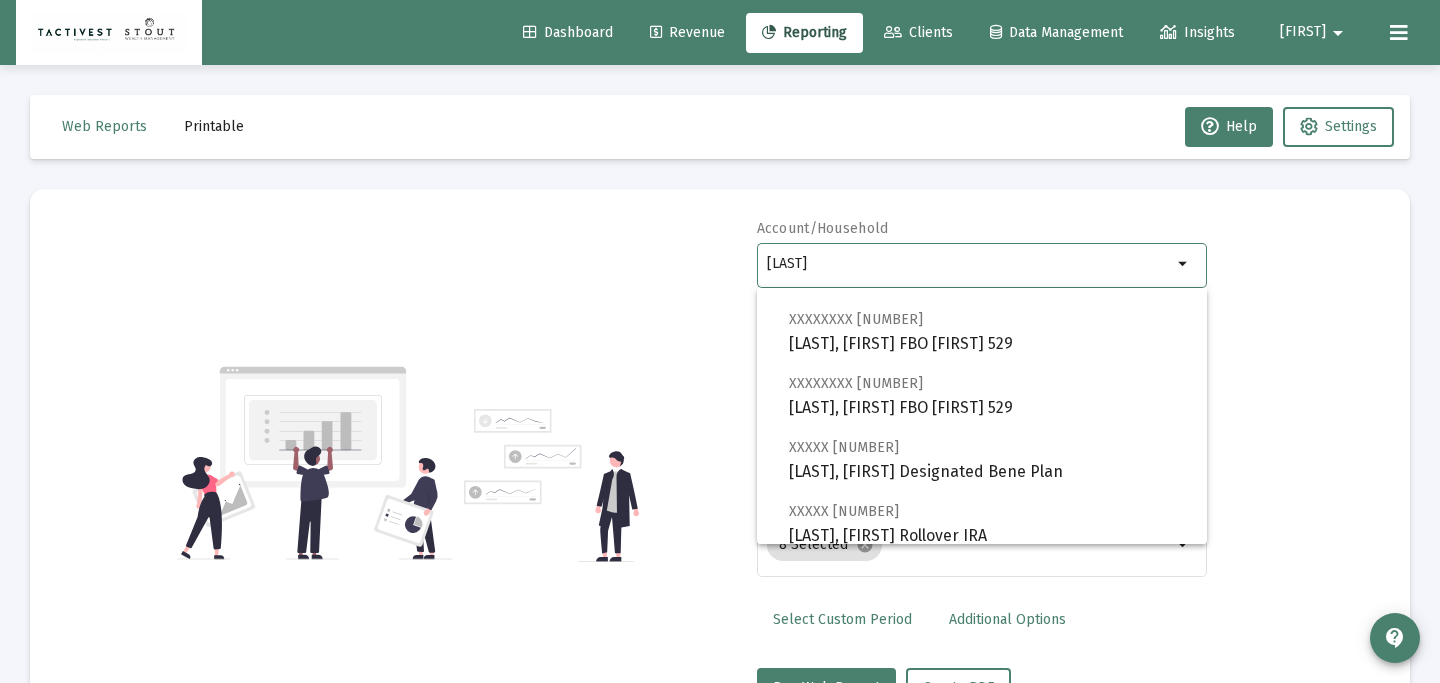 scroll, scrollTop: 448, scrollLeft: 0, axis: vertical 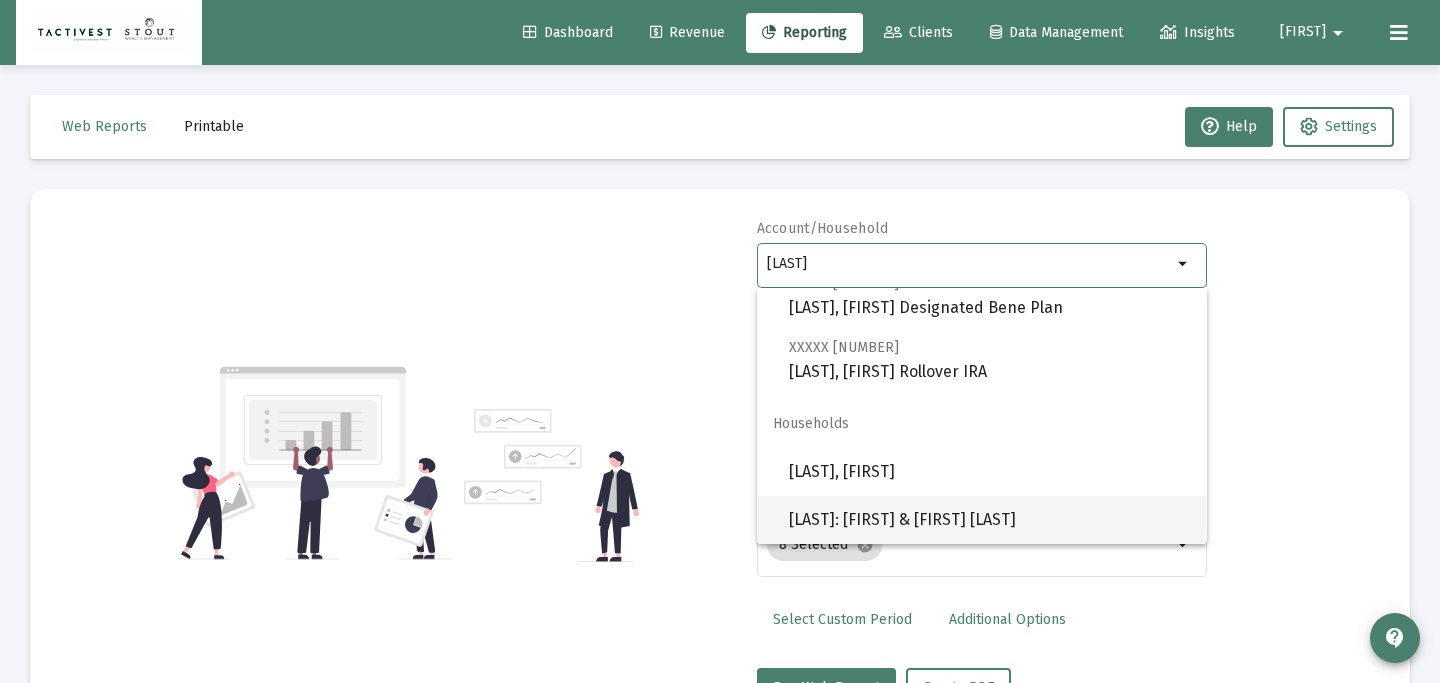 type on "[LAST]" 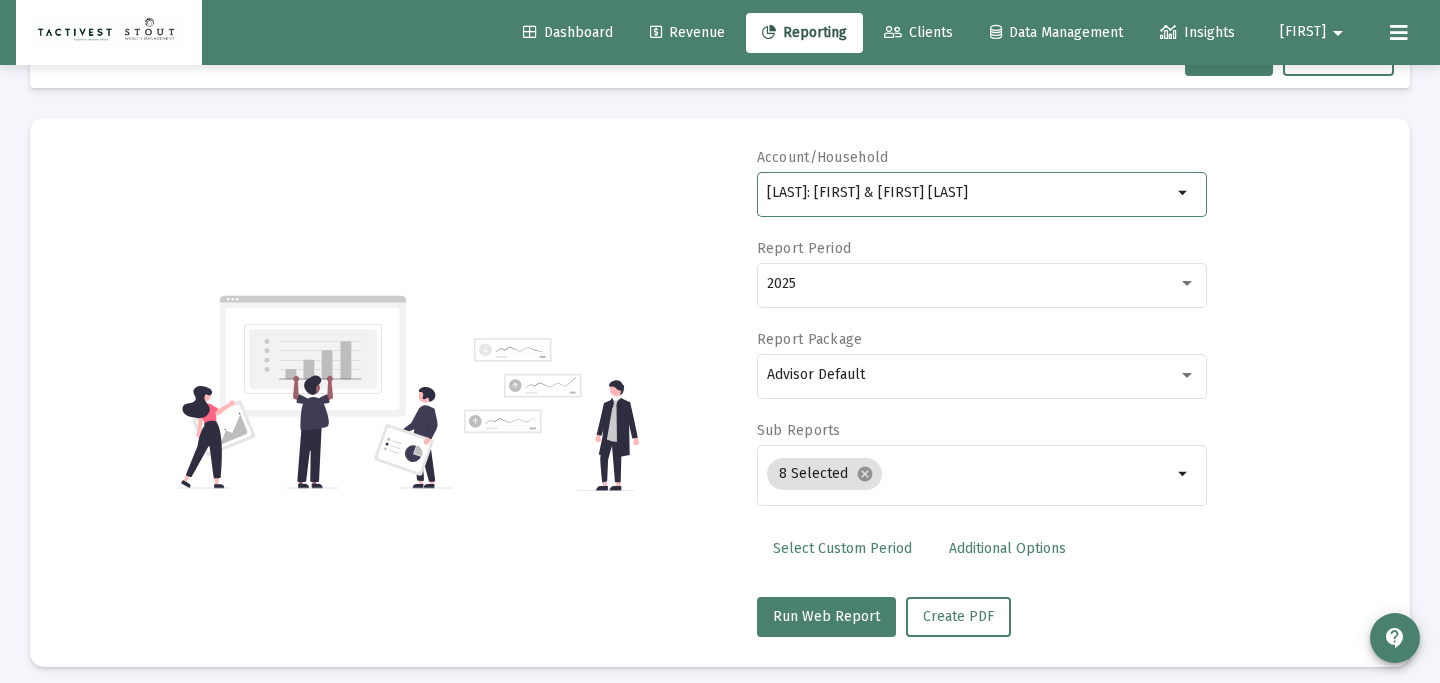 scroll, scrollTop: 74, scrollLeft: 0, axis: vertical 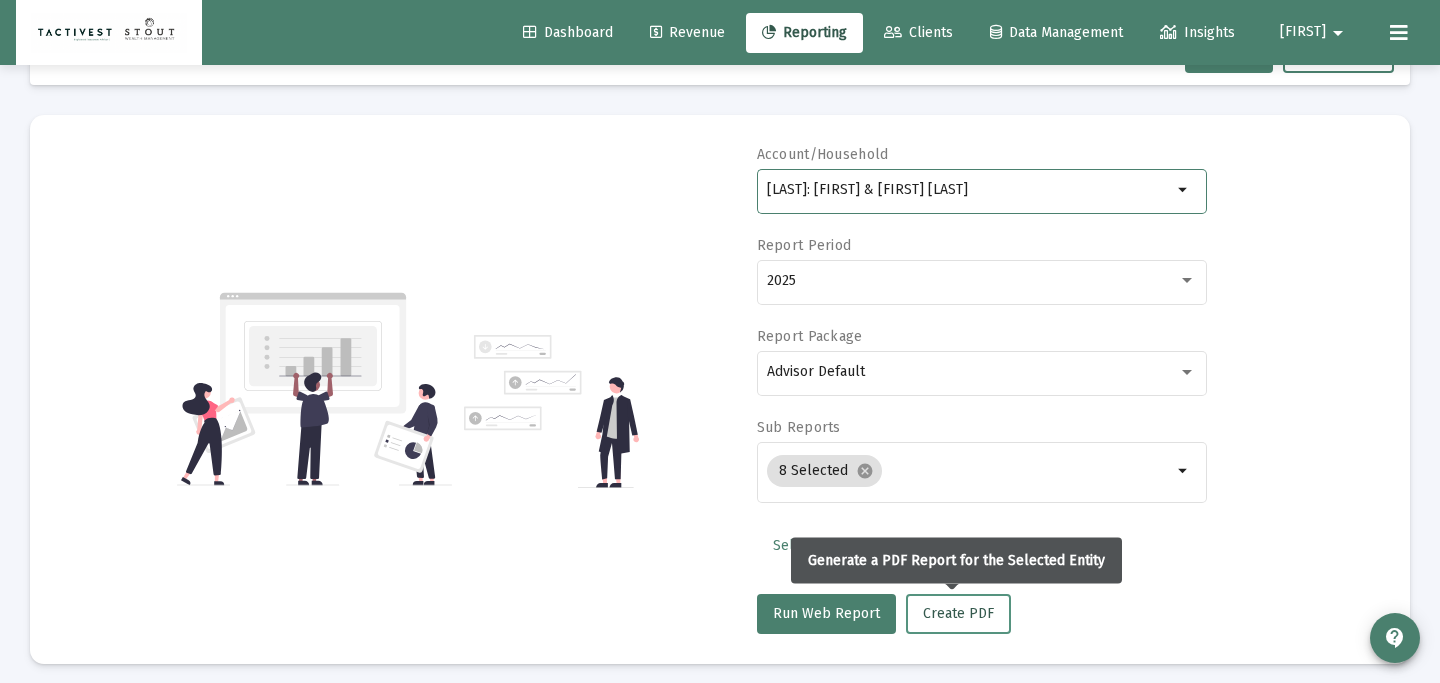 click on "Create PDF" at bounding box center (958, 613) 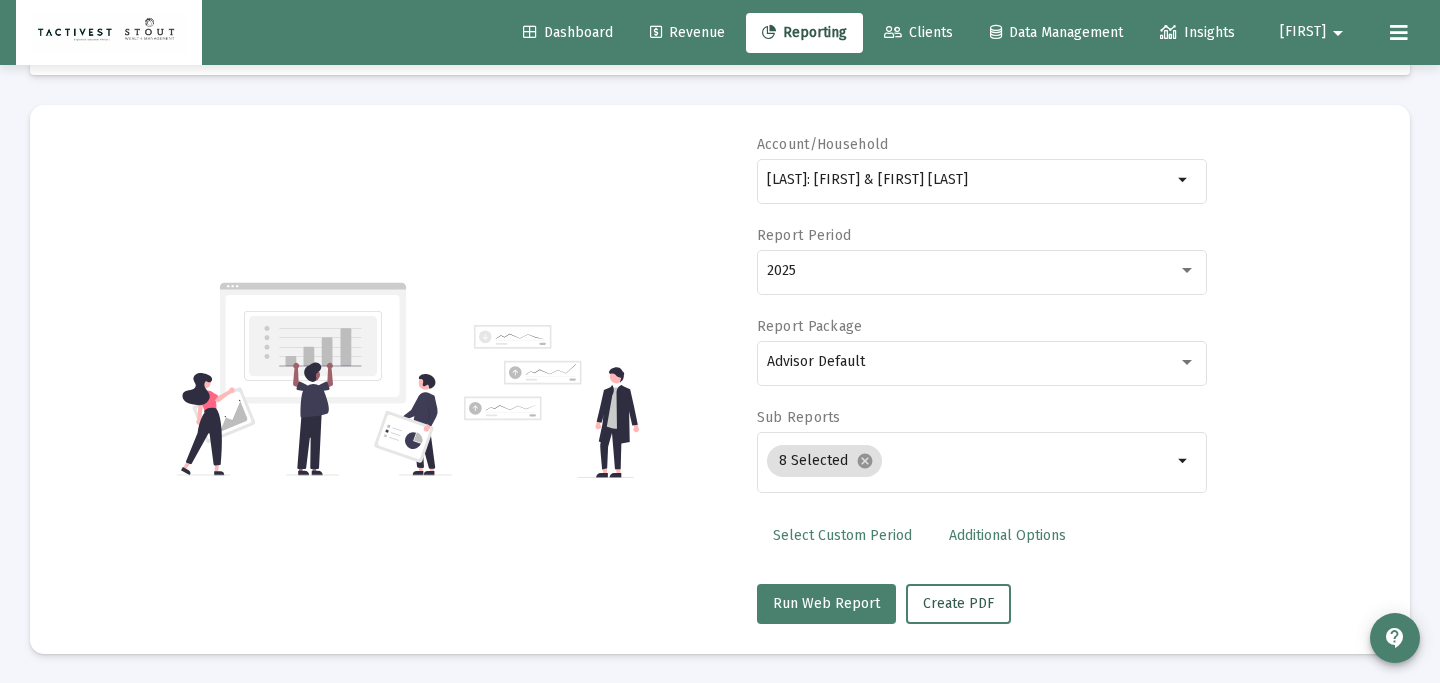 scroll, scrollTop: 0, scrollLeft: 0, axis: both 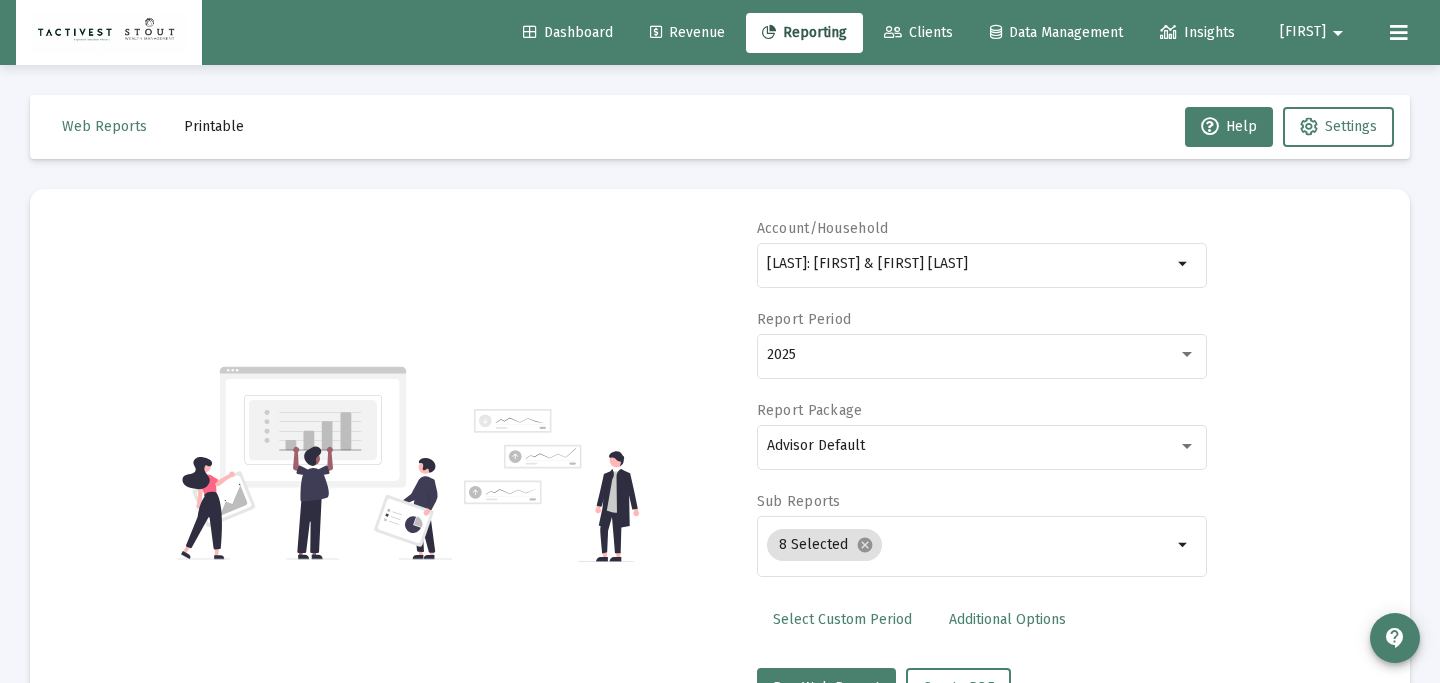 click on "Printable" at bounding box center [104, 126] 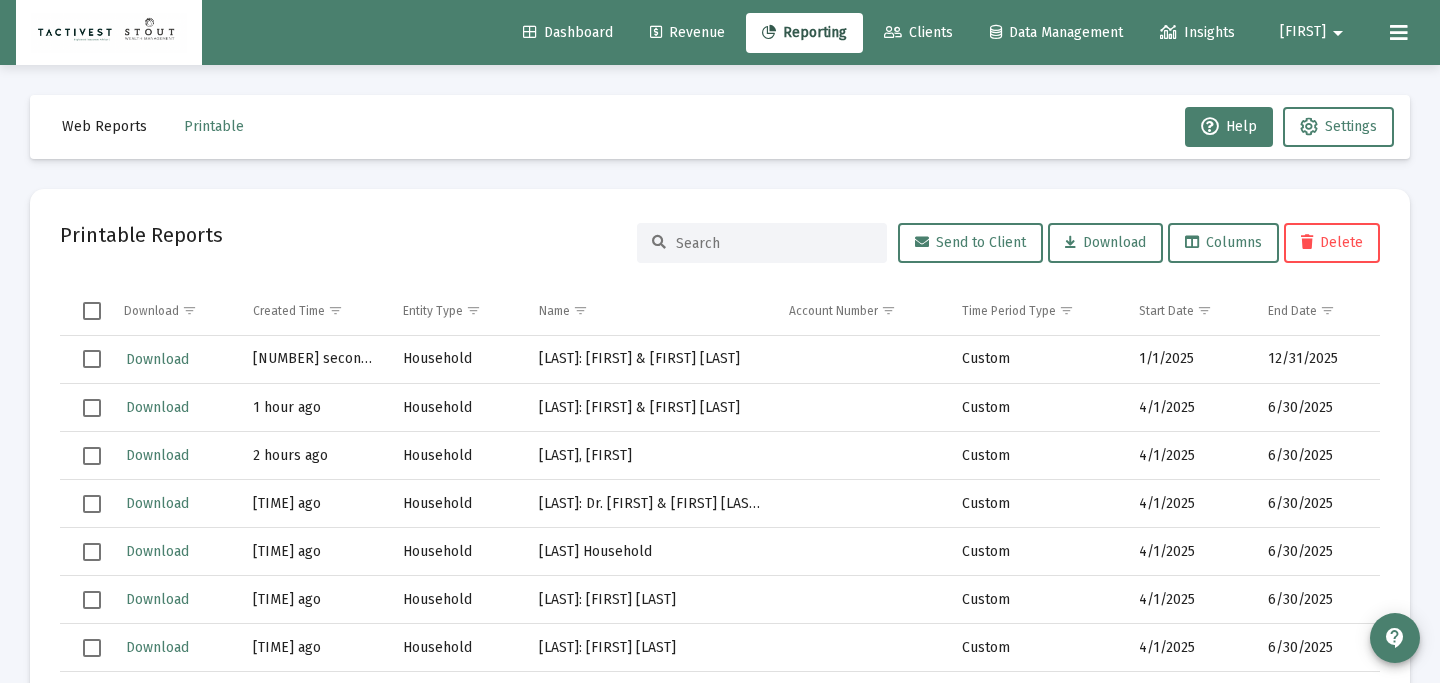 click at bounding box center [85, 360] 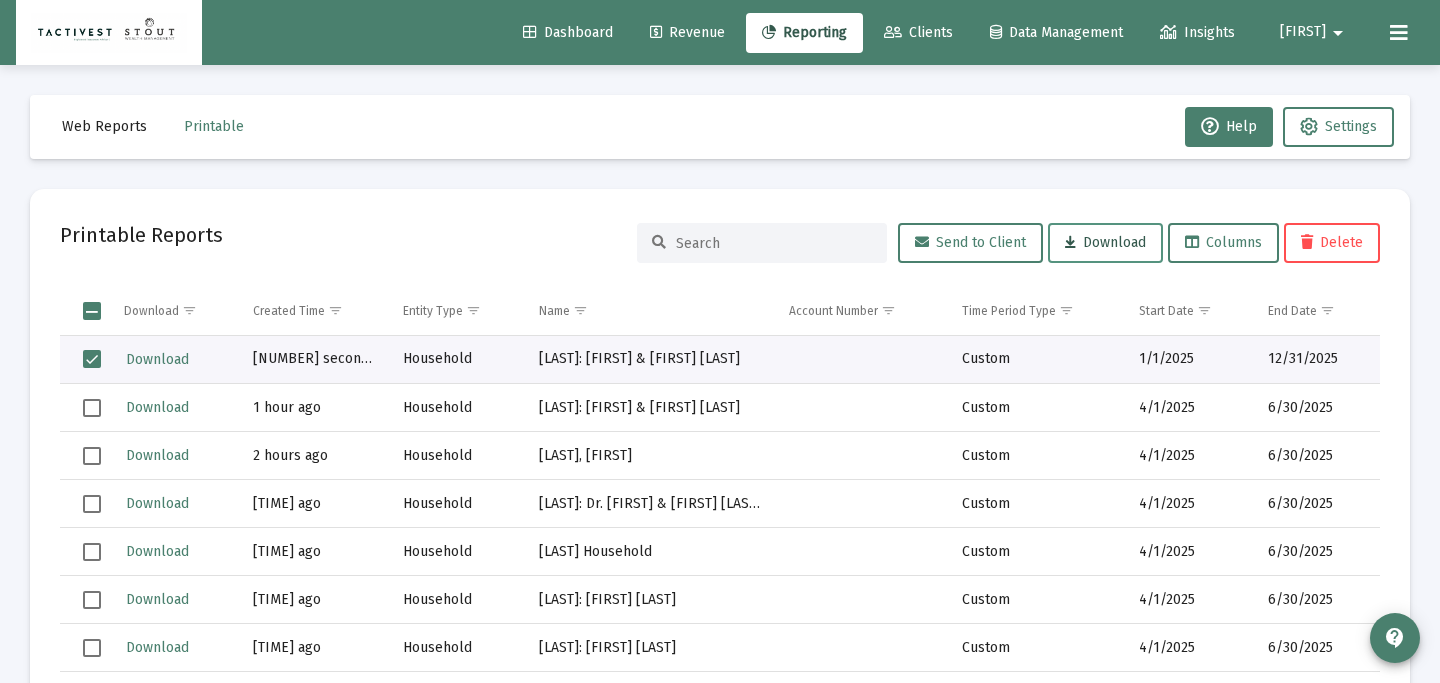 click on "Download" at bounding box center [970, 242] 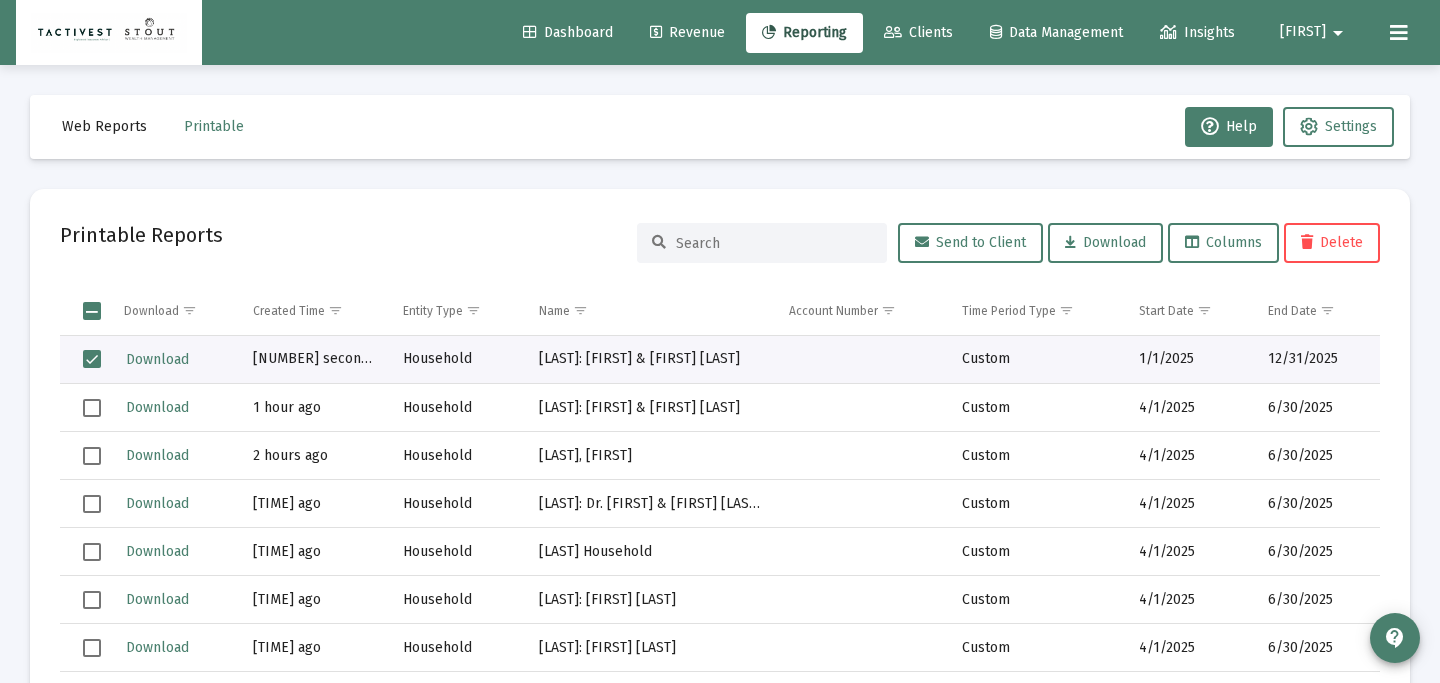 click on "Delete" at bounding box center (1332, 242) 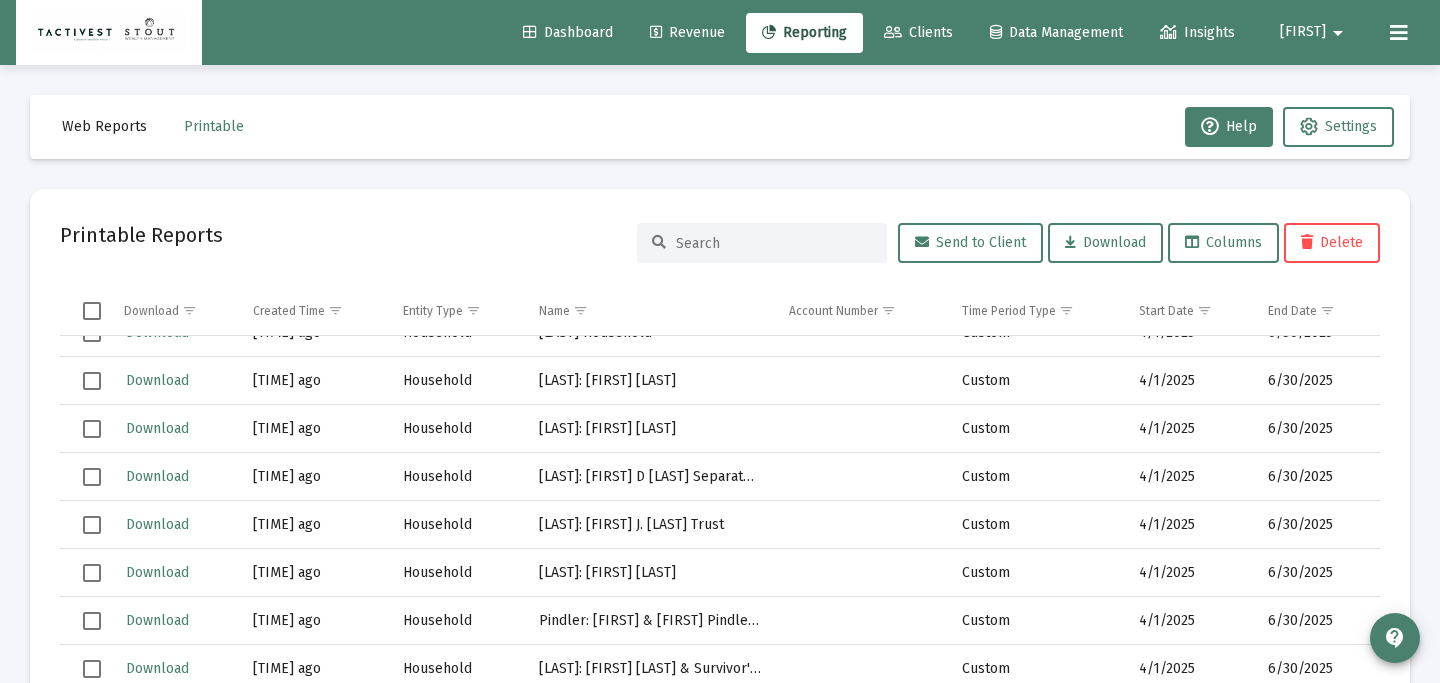 scroll, scrollTop: 0, scrollLeft: 0, axis: both 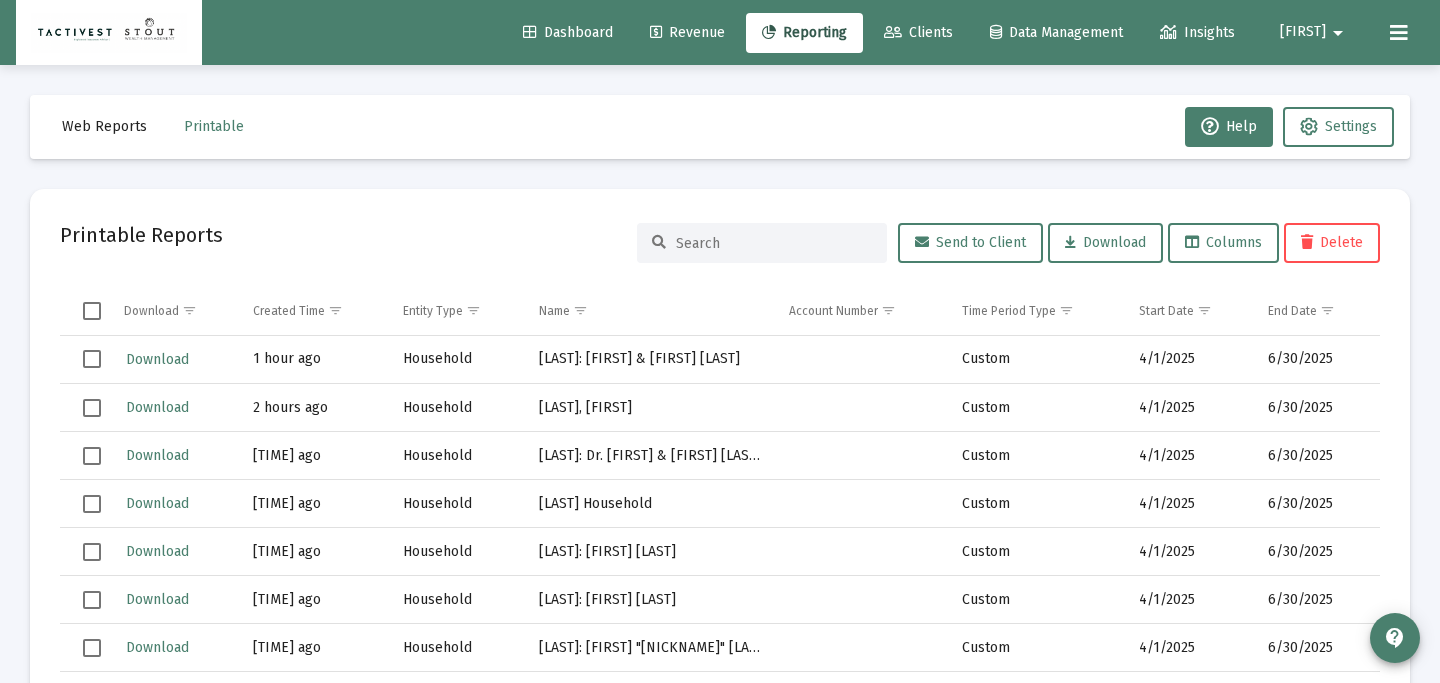 click at bounding box center (774, 243) 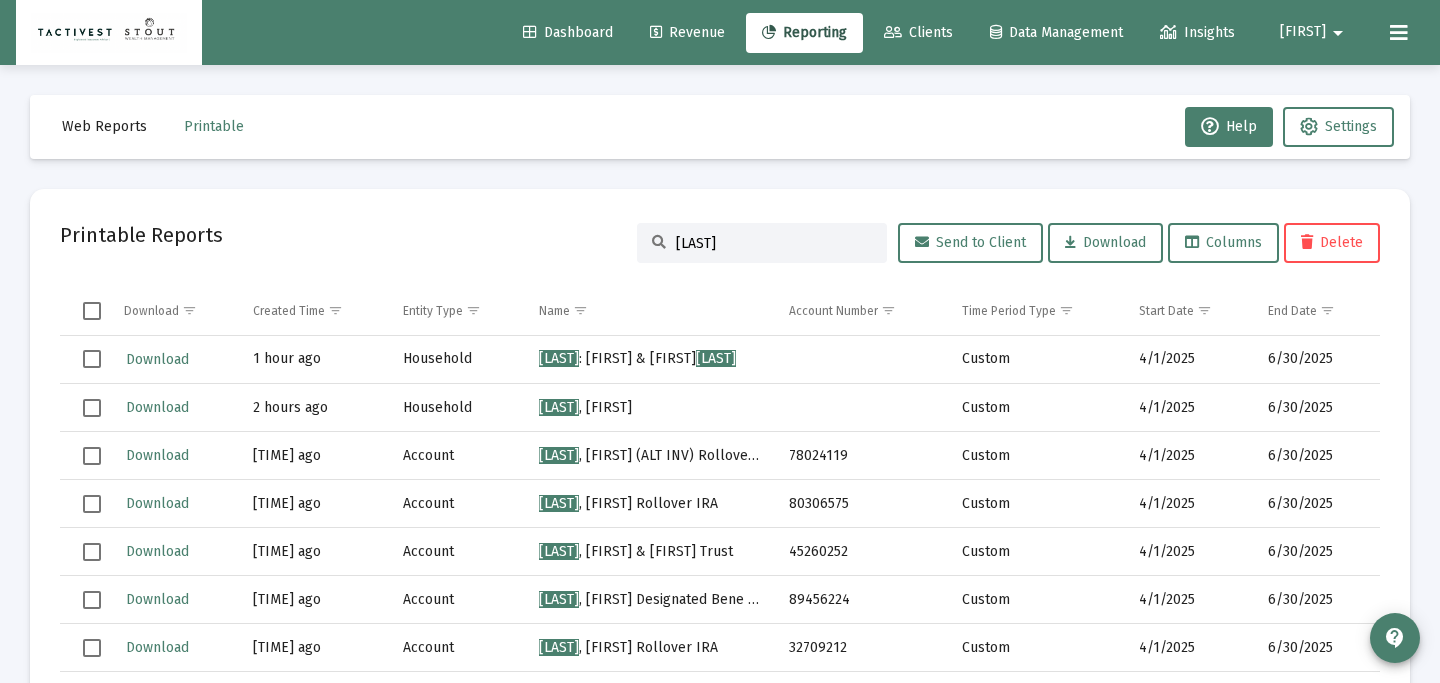 type on "[LAST]" 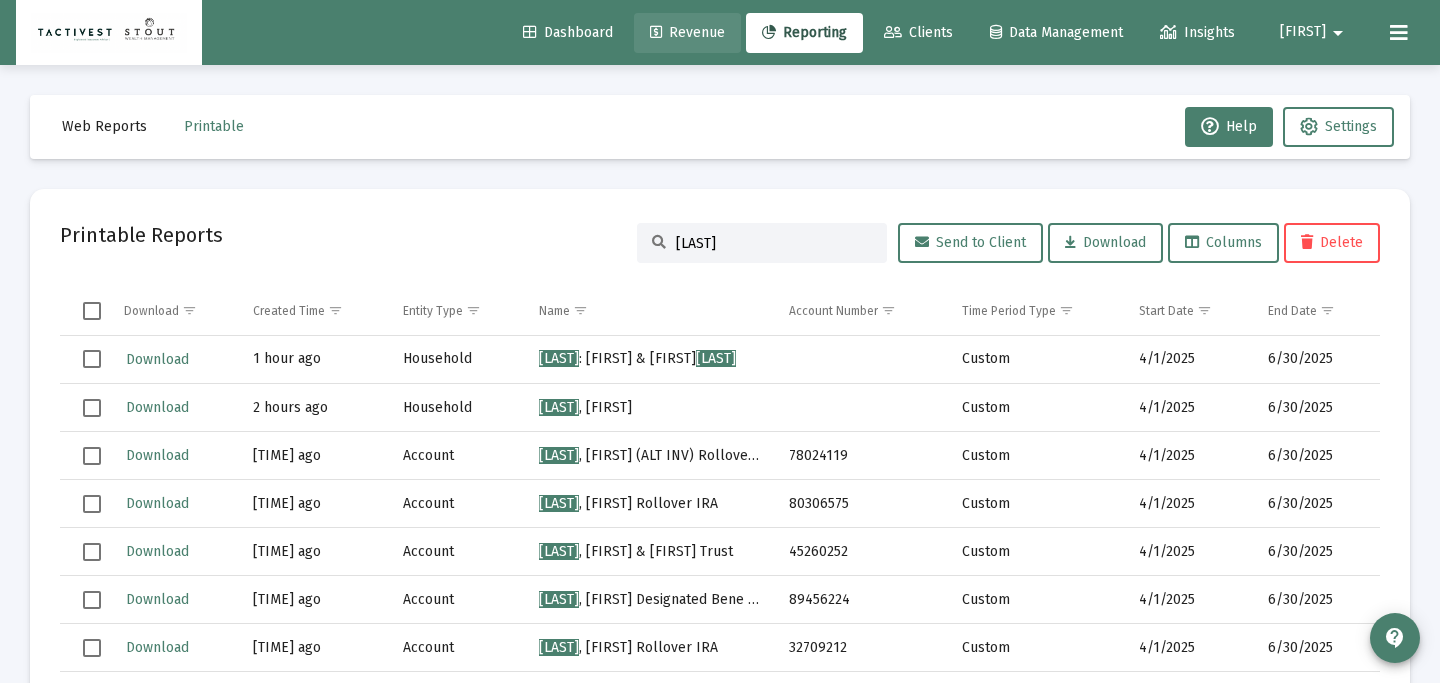 click on "Revenue" at bounding box center [687, 32] 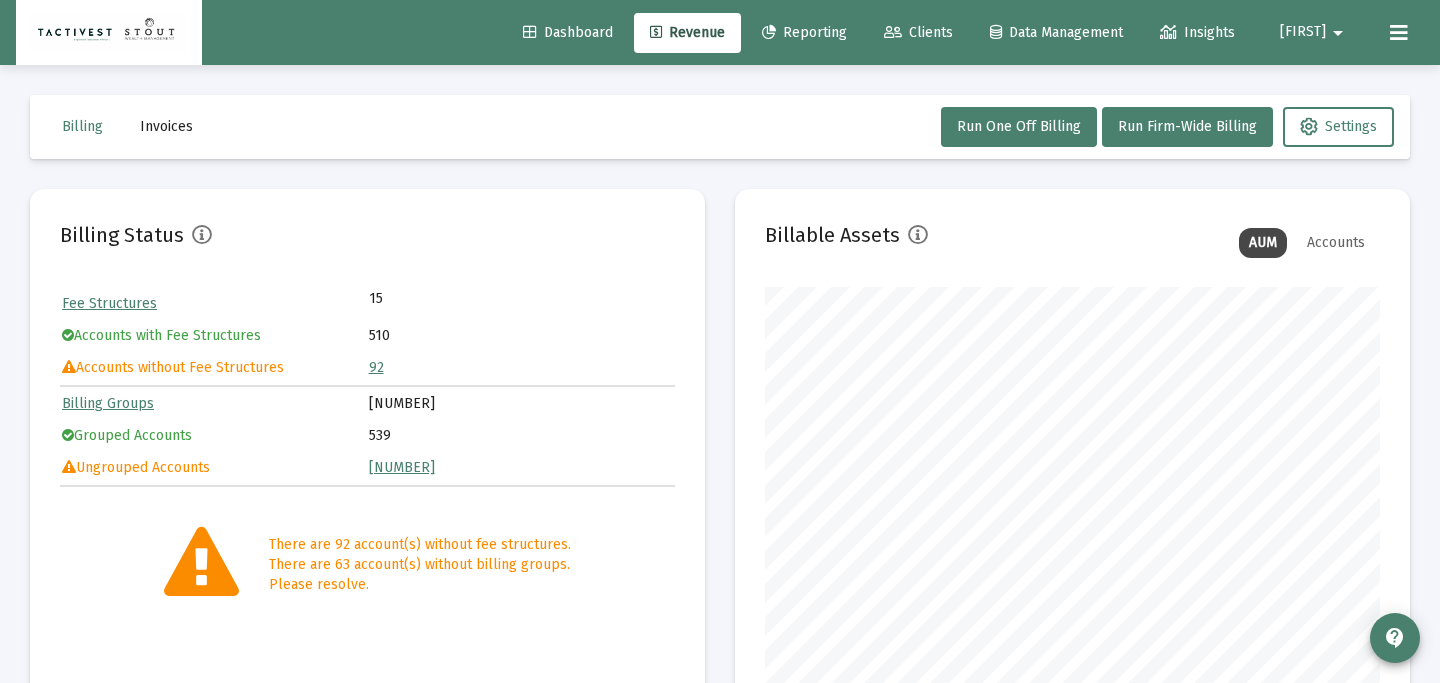 scroll, scrollTop: 999600, scrollLeft: 999385, axis: both 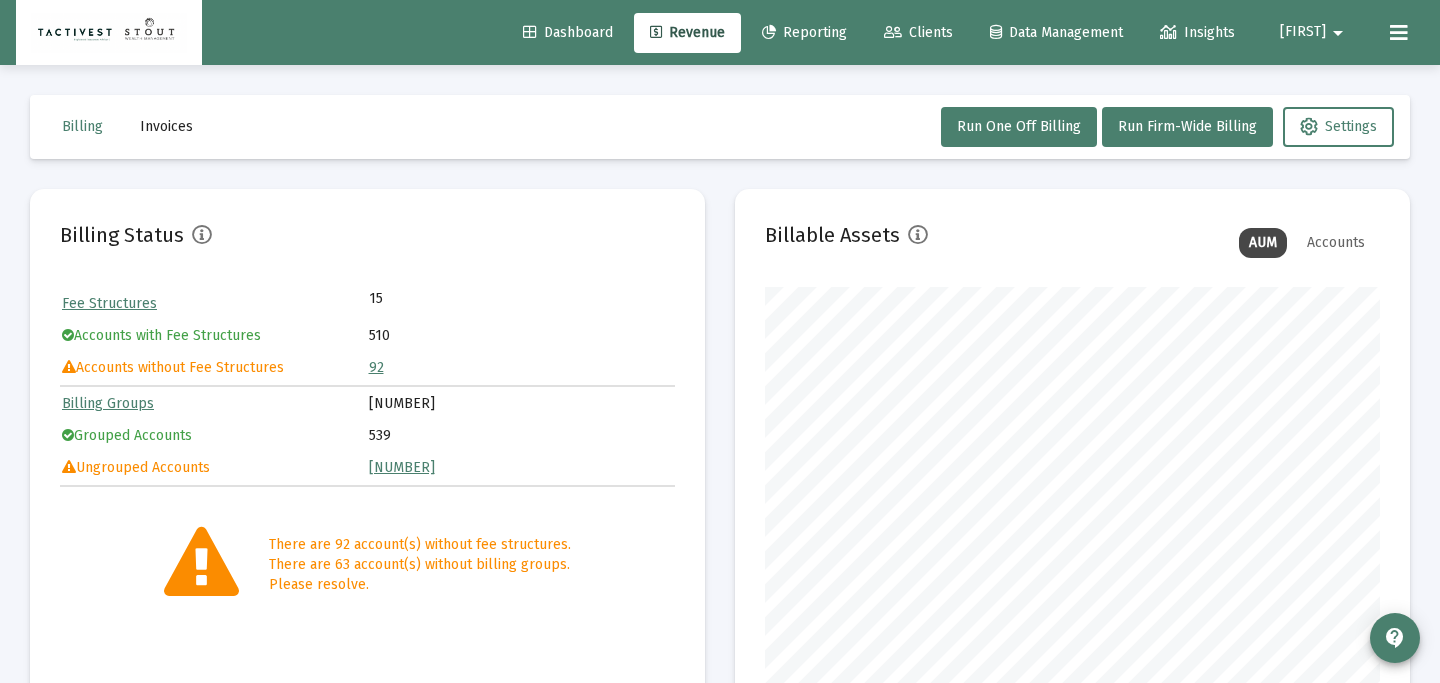 click at bounding box center [893, 33] 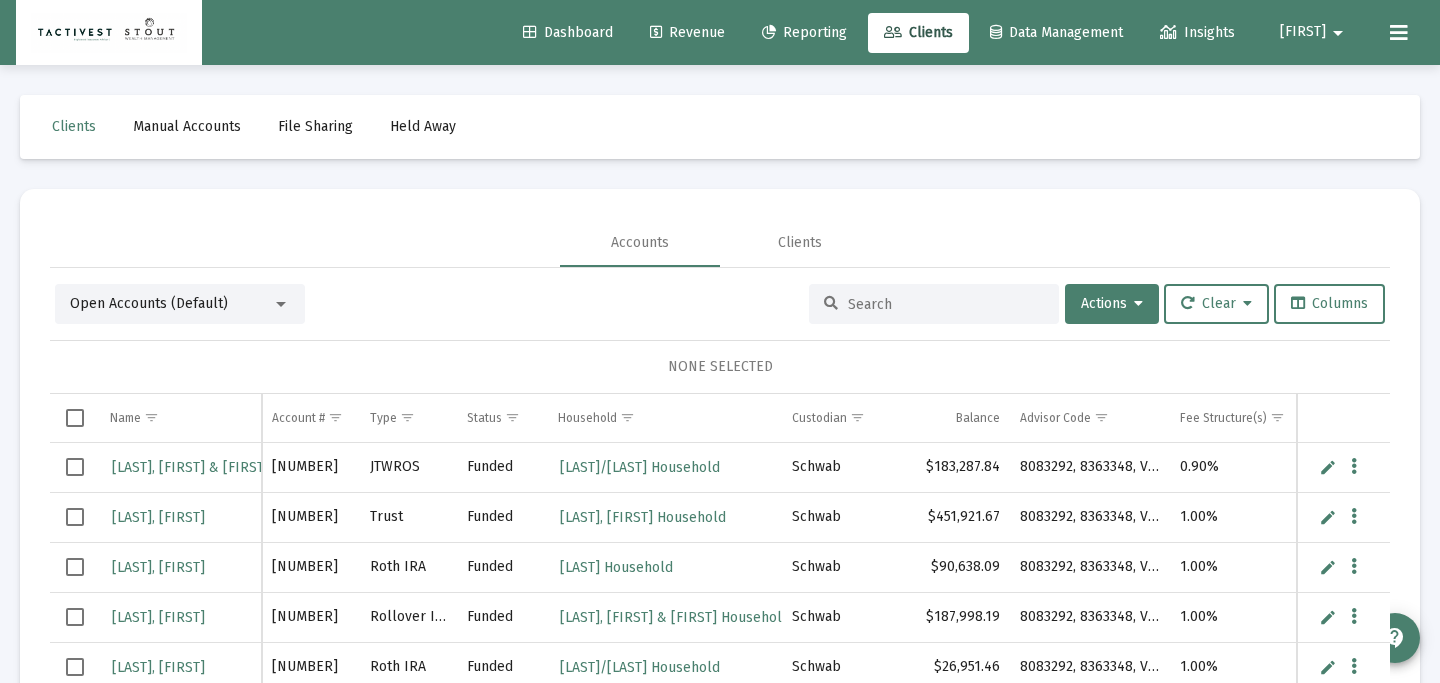 click on "[LAST], [FIRST] [LAST] [FIRST] [NUMBER] [TYPE] Funded [LAST] Household Schwab $[NUMBER] [CODE] [CODE] [CODE] [PERCENTAGE] Everest - 100%" at bounding box center (720, 539) 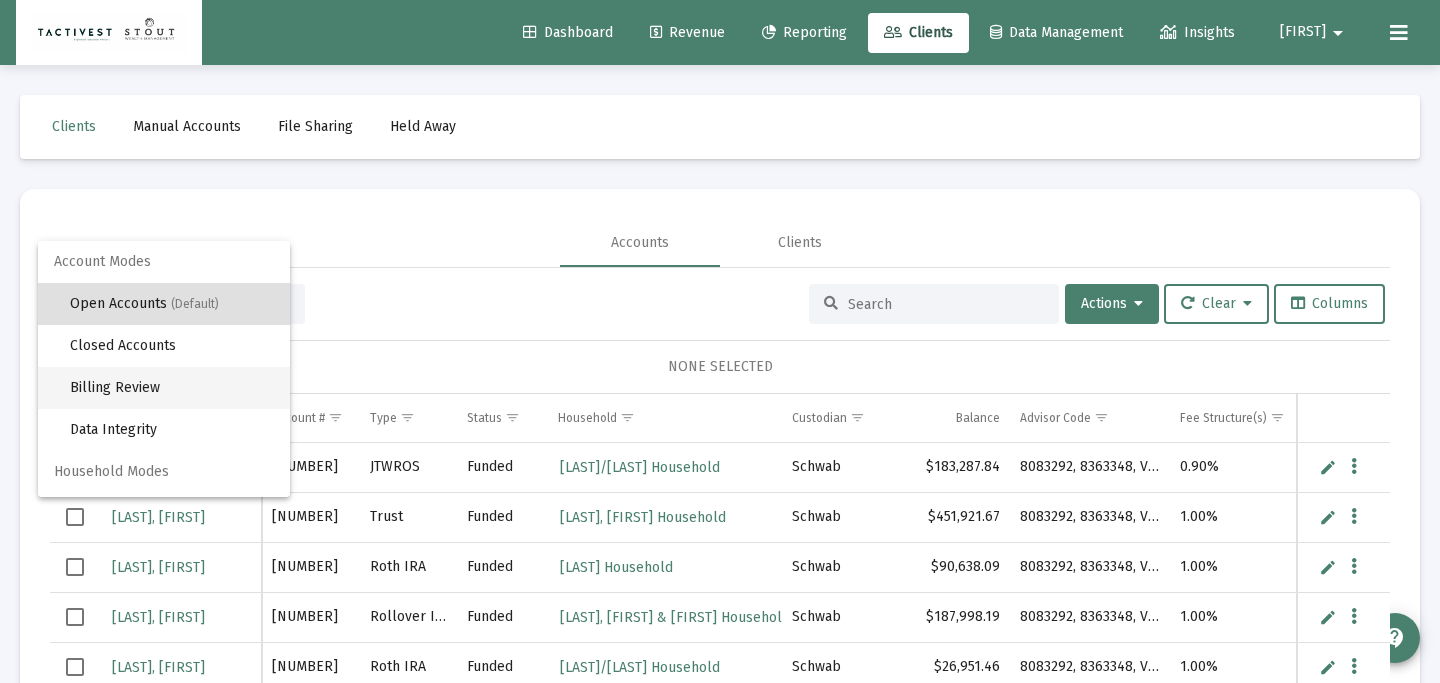 scroll, scrollTop: 38, scrollLeft: 0, axis: vertical 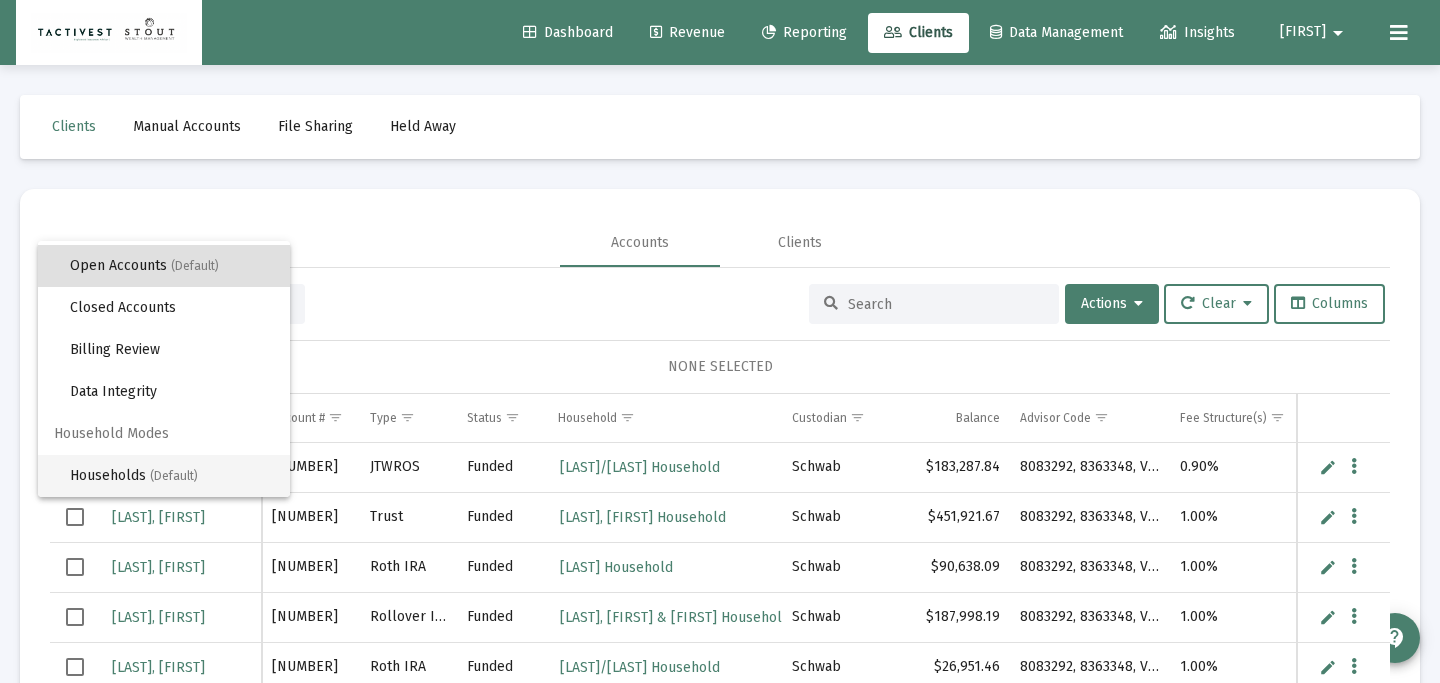 click on "Households  (Default)" at bounding box center [172, 476] 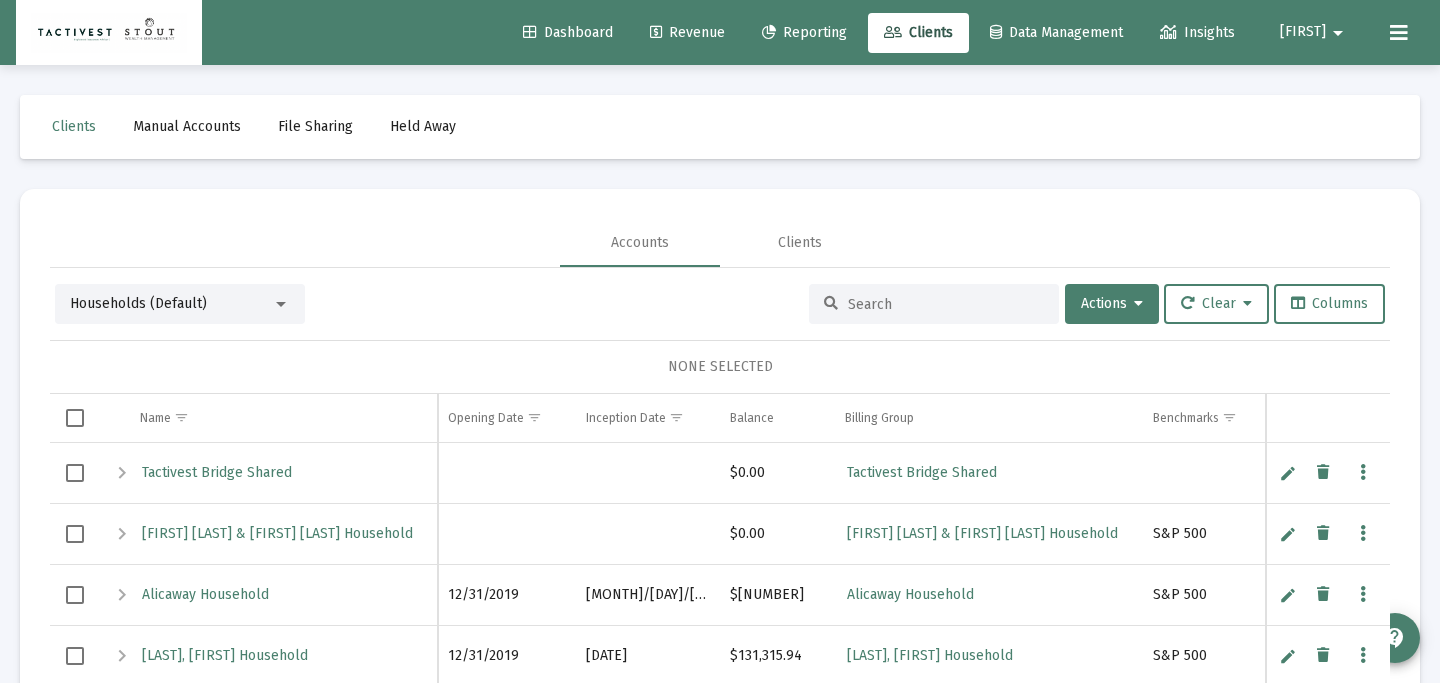 click on "Mary [LAST] & Barbara [LAST] Household" at bounding box center (720, 539) 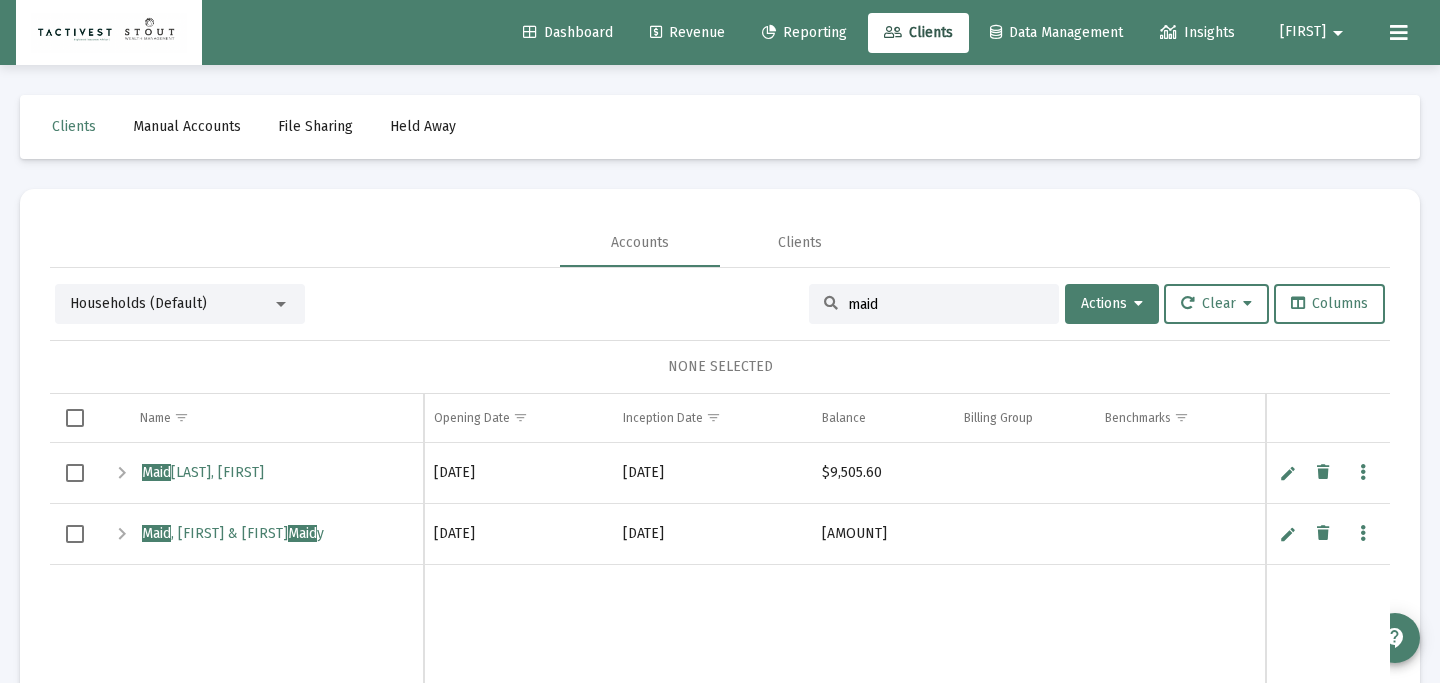 type on "maid" 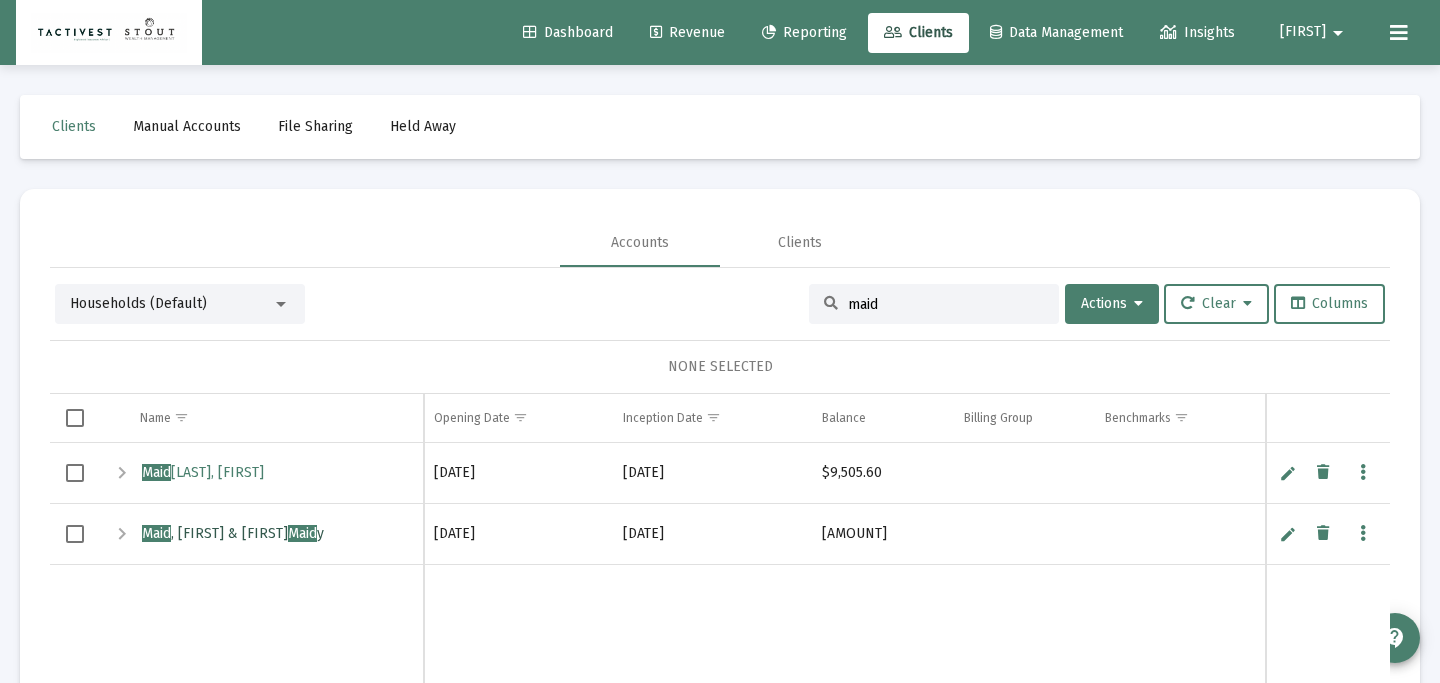 click on "[LAST]: [FIRST] & [FIRST] [LAST] [LAST]" at bounding box center [233, 533] 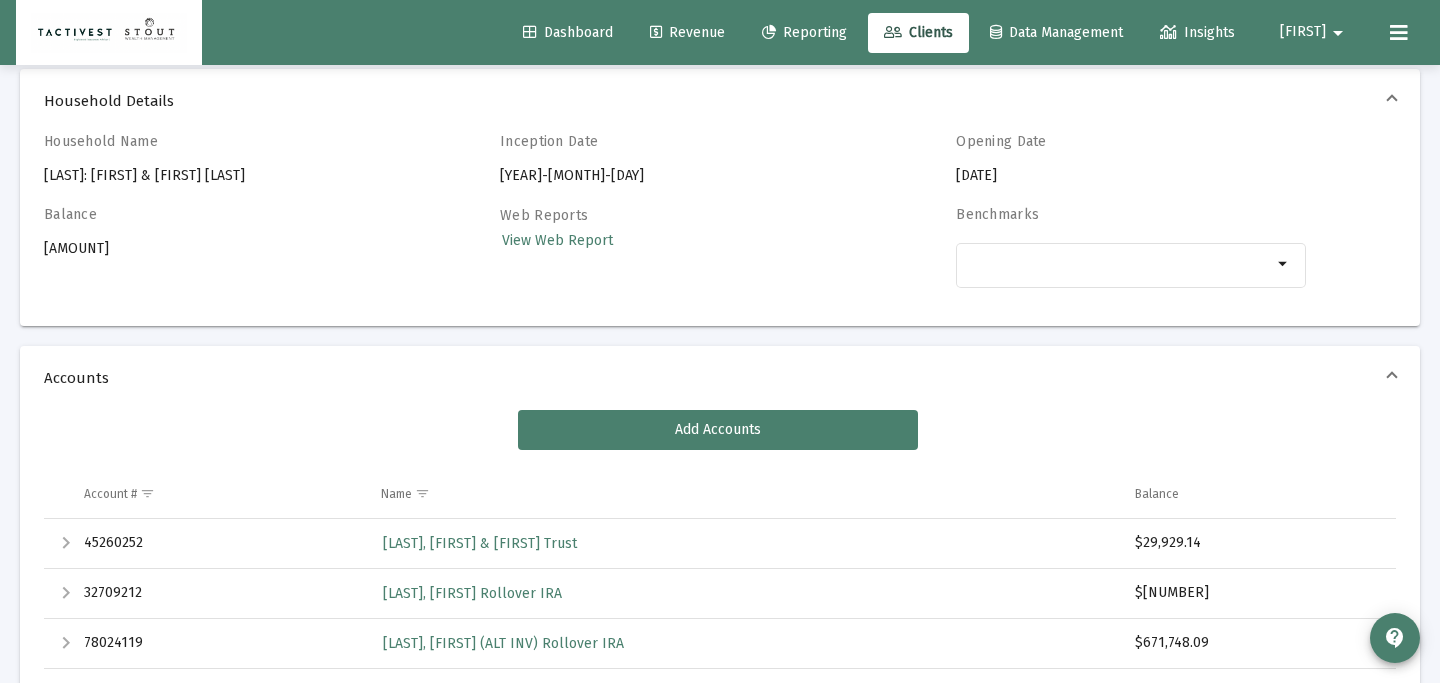 scroll, scrollTop: 0, scrollLeft: 0, axis: both 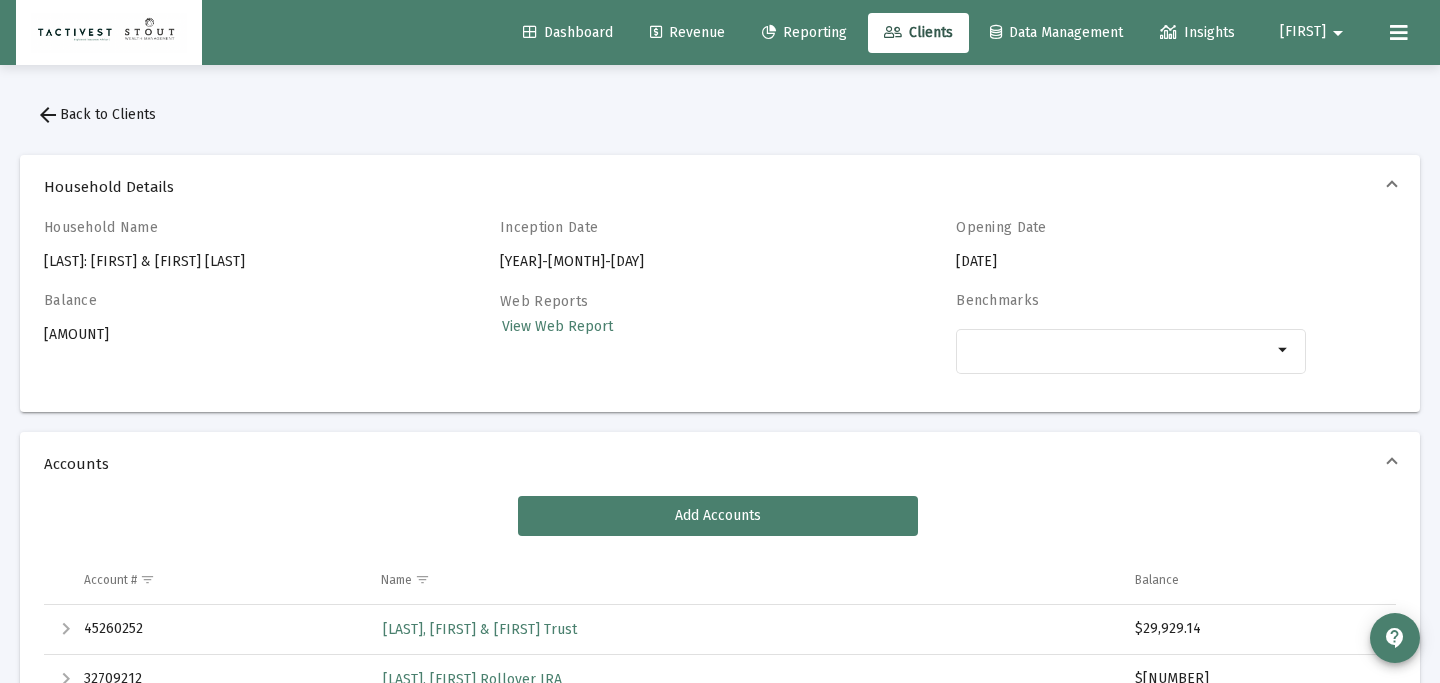 click on "Reporting" at bounding box center (804, 33) 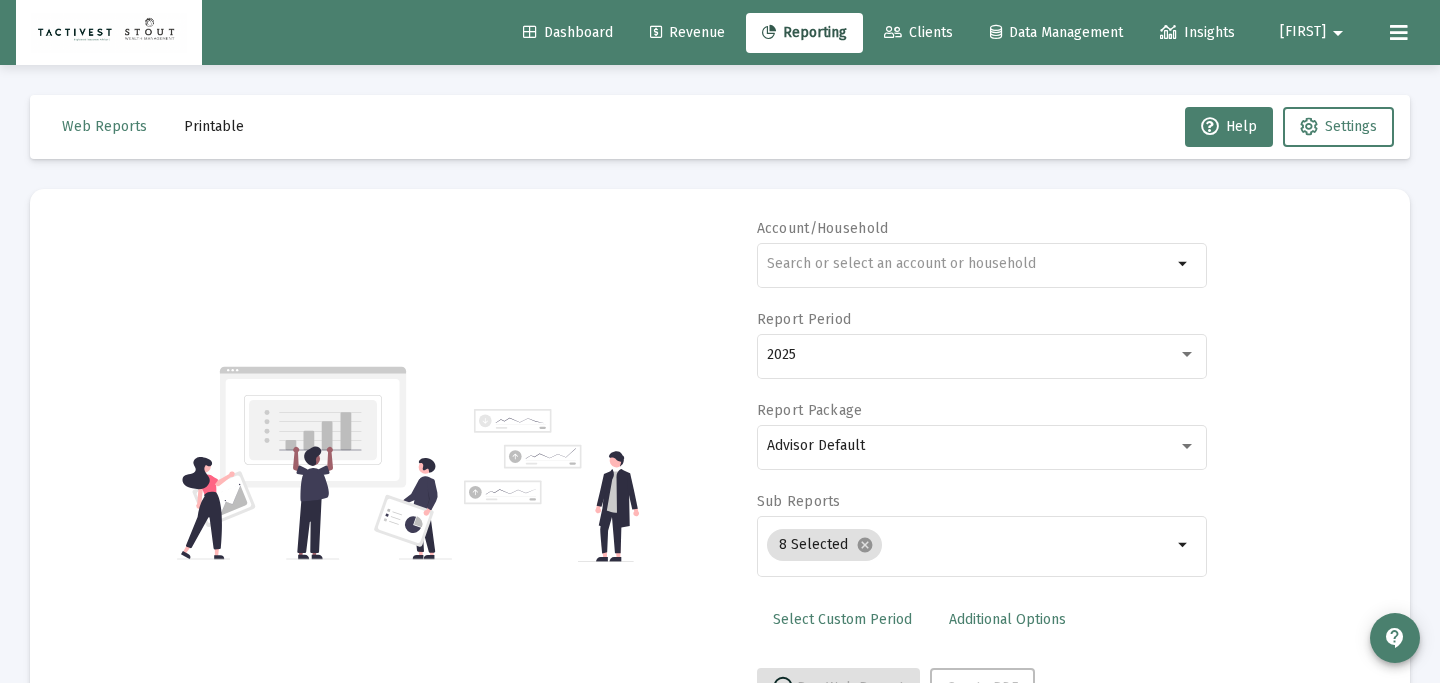 scroll, scrollTop: 43, scrollLeft: 0, axis: vertical 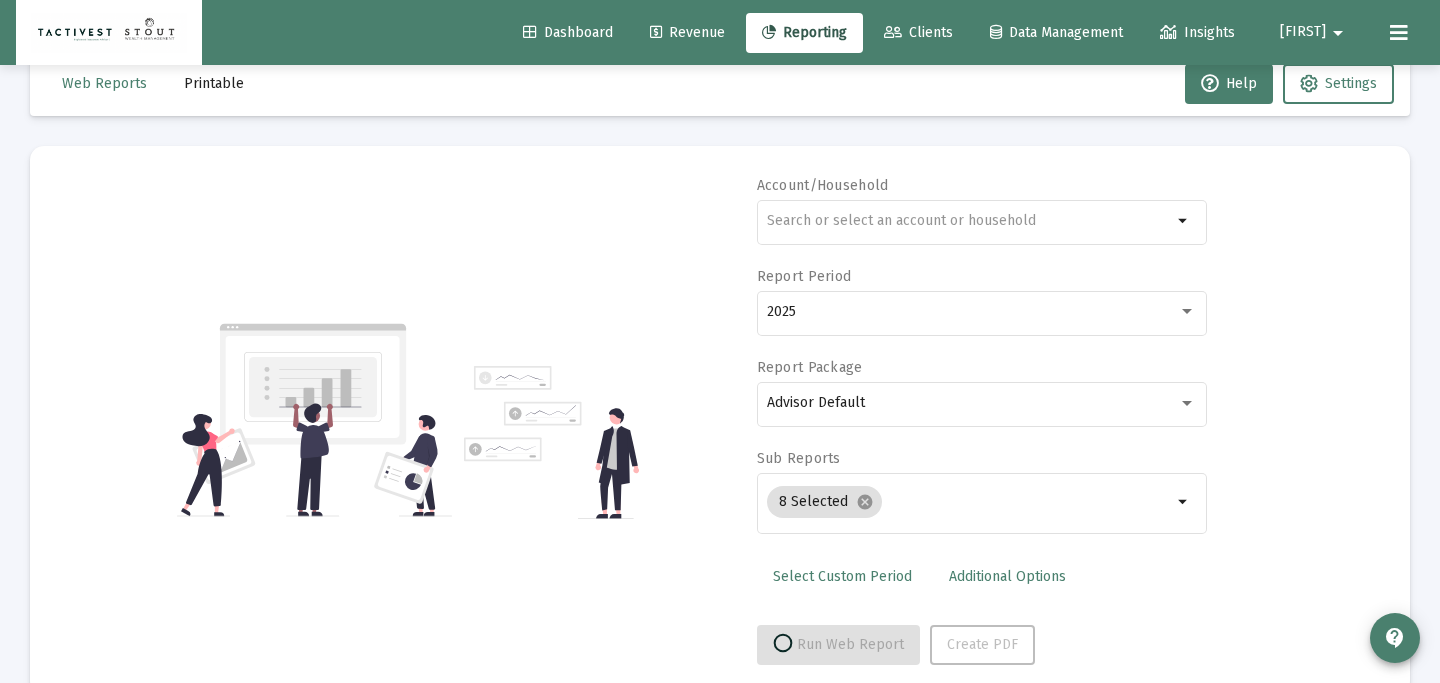 click on "Select Custom Period" at bounding box center (842, 576) 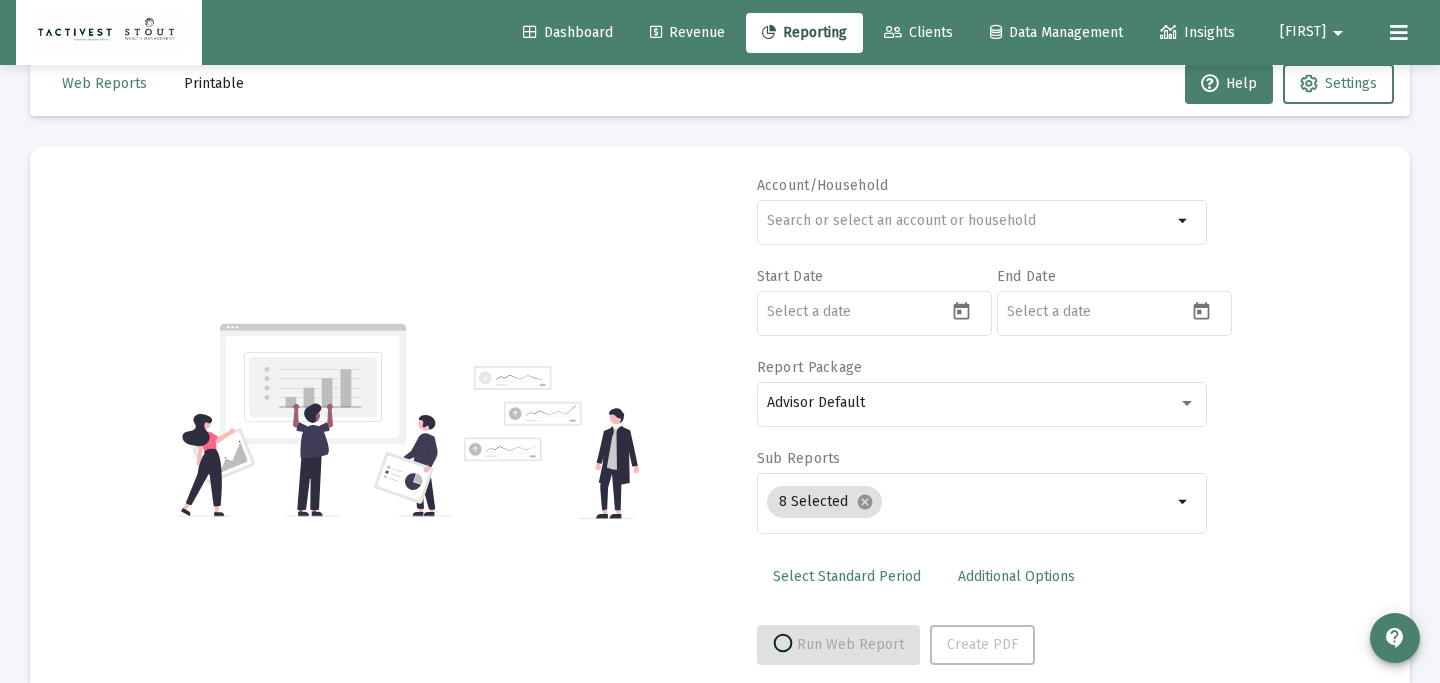 click on "Dashboard   Revenue   Reporting   Clients   Data Management   Insights  [FIRST] arrow_drop_down" at bounding box center (720, 32) 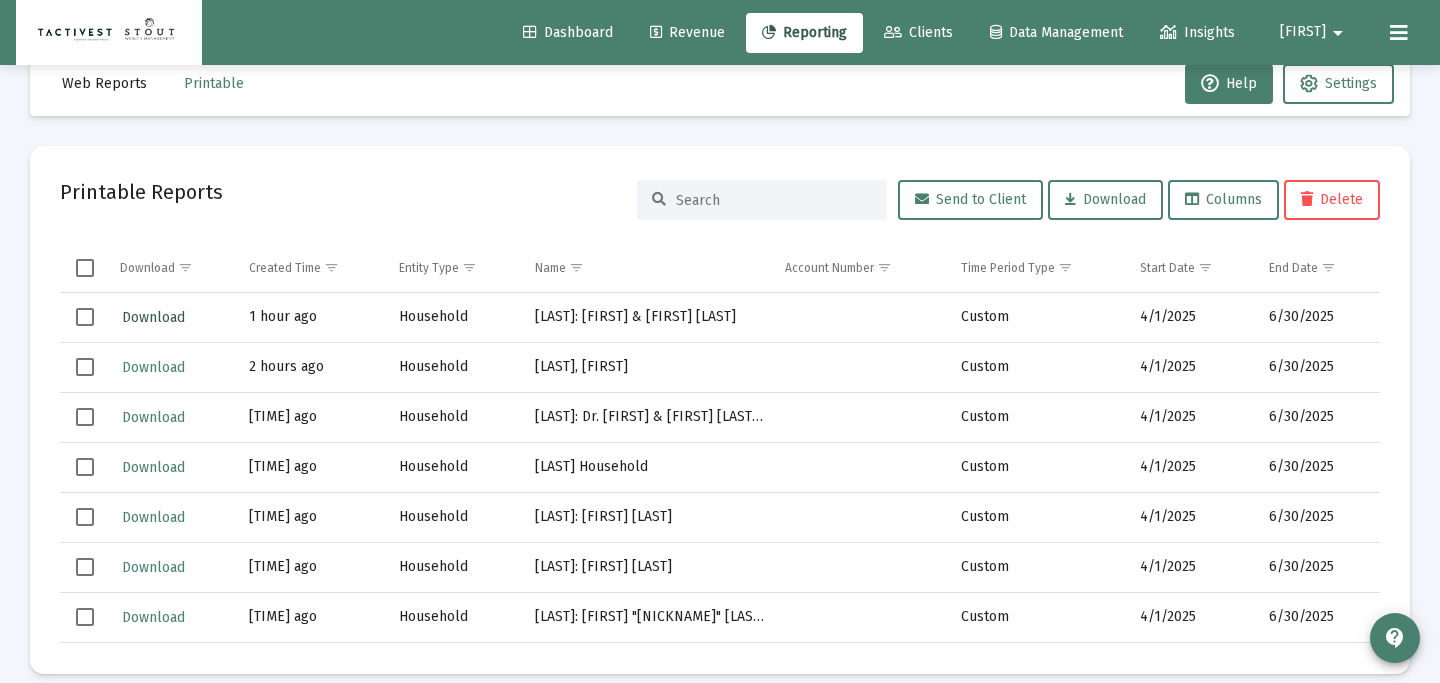 click on "Download" at bounding box center (153, 317) 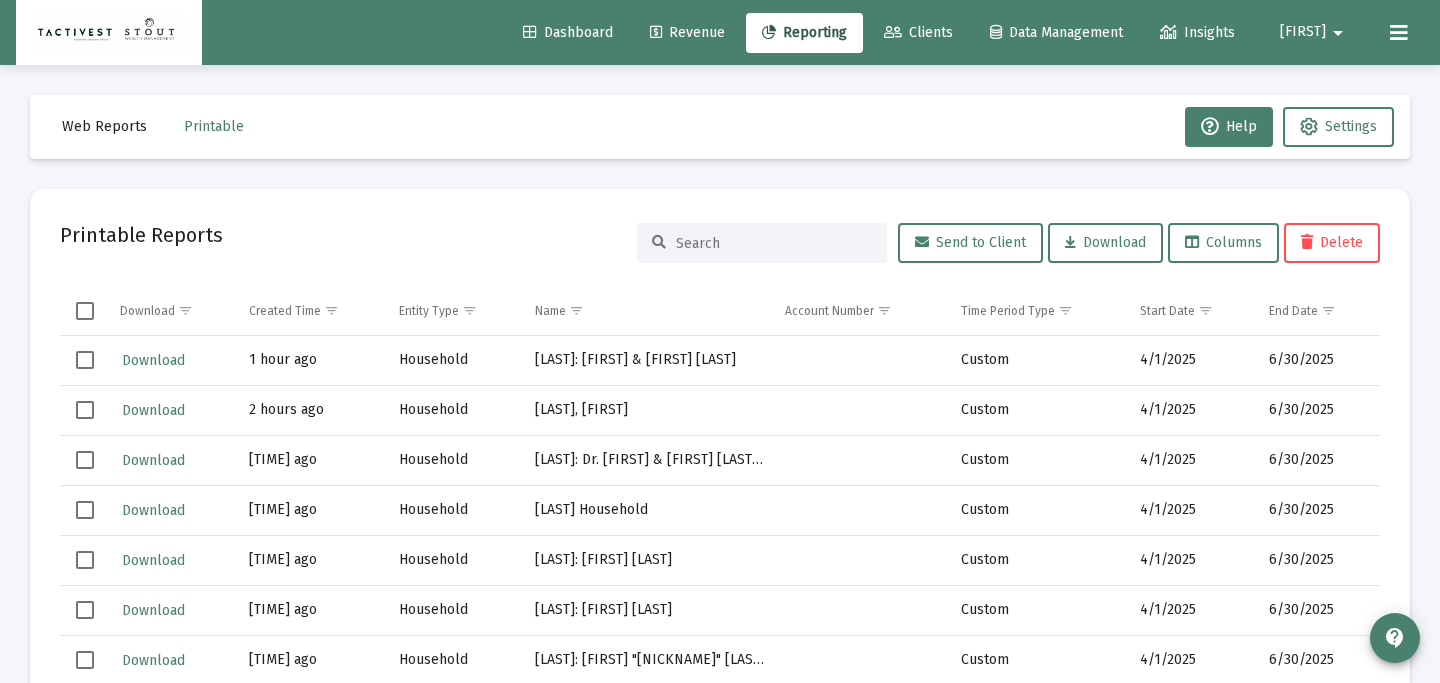 click on "Web Reports" at bounding box center (104, 126) 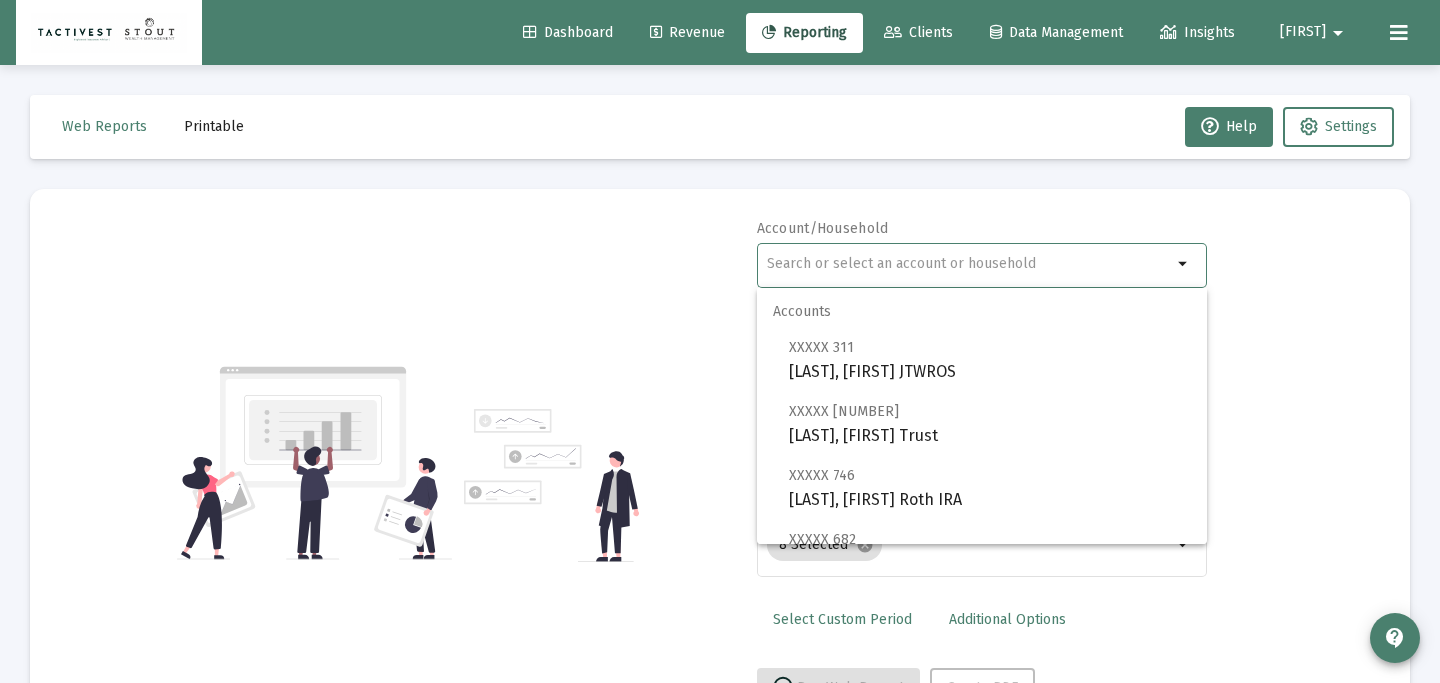 click at bounding box center [969, 264] 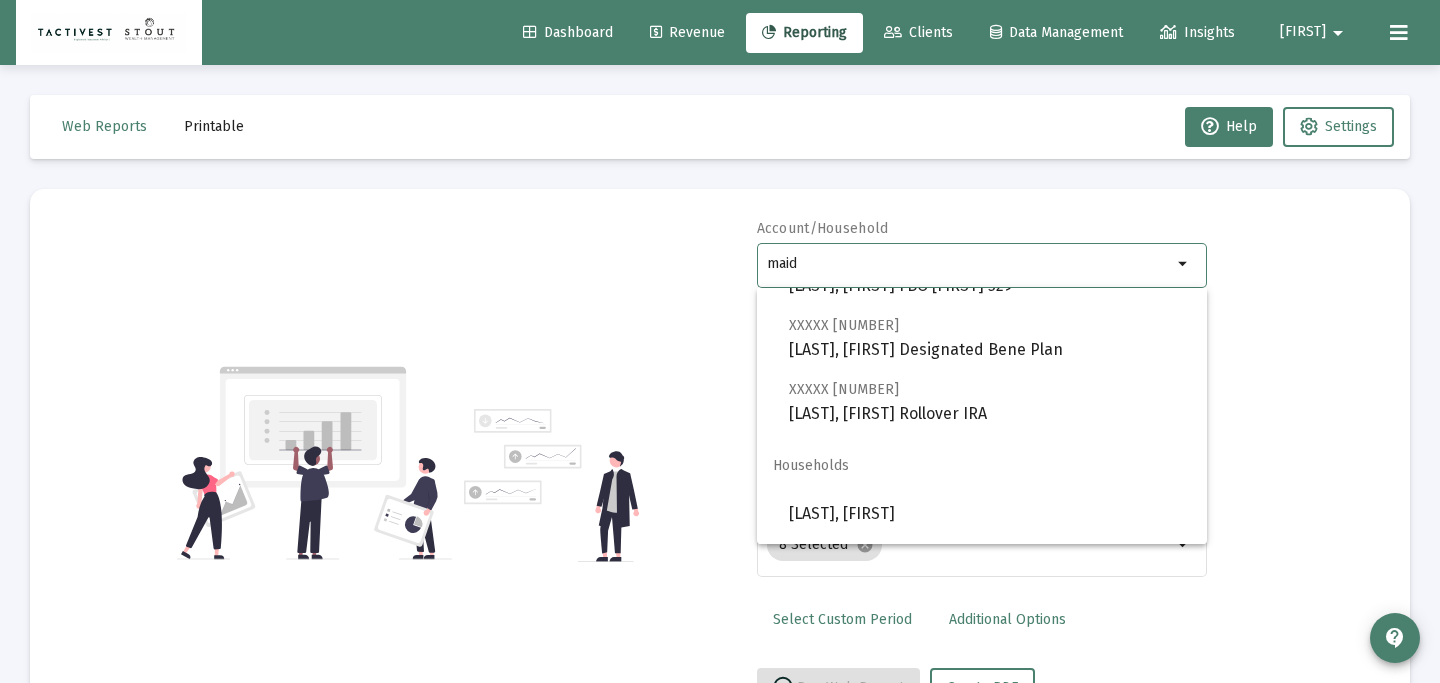 scroll, scrollTop: 448, scrollLeft: 0, axis: vertical 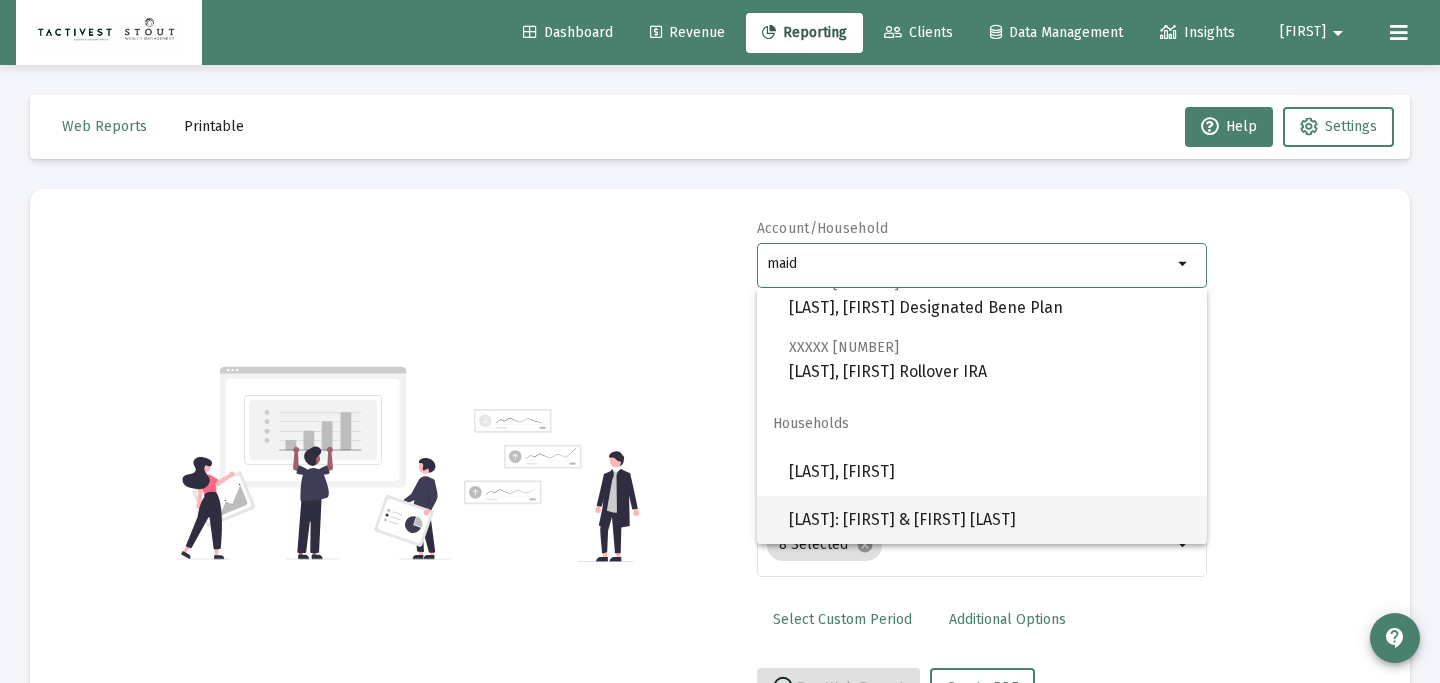 type on "maid" 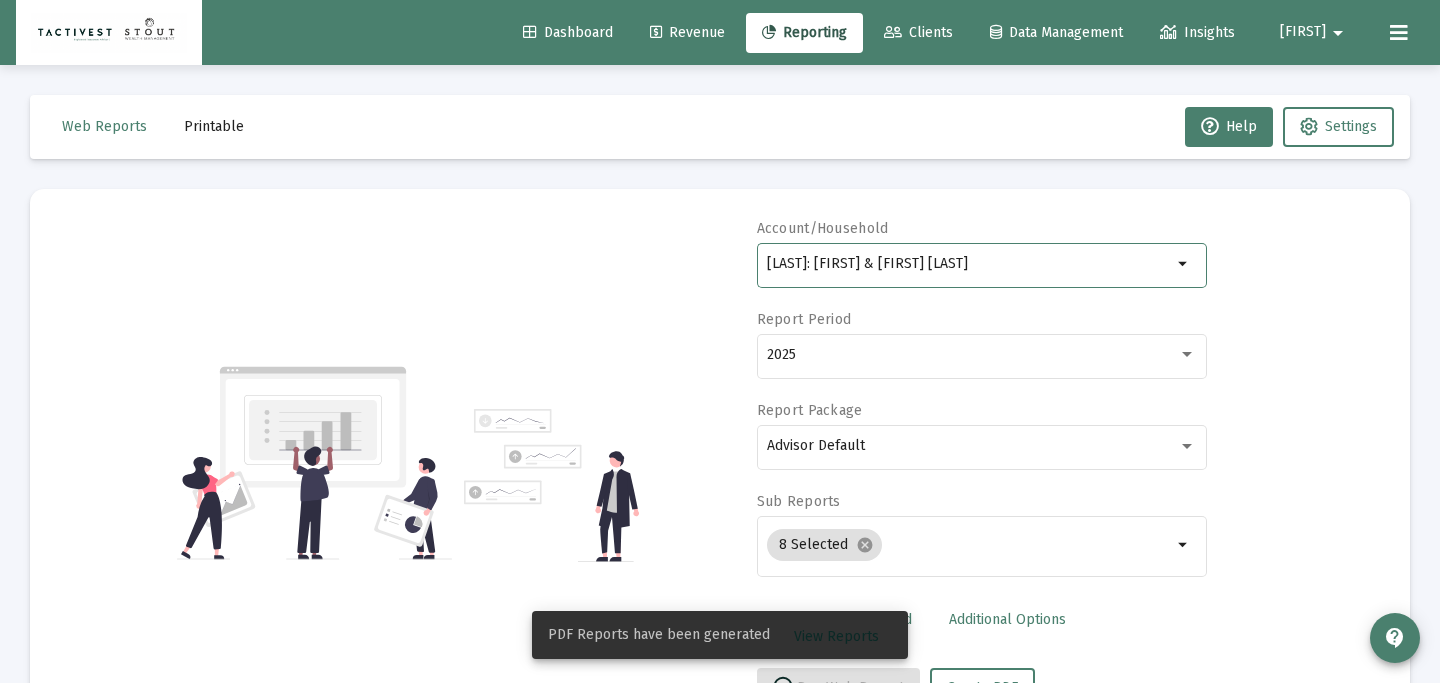 click on "View Reports" at bounding box center (836, 635) 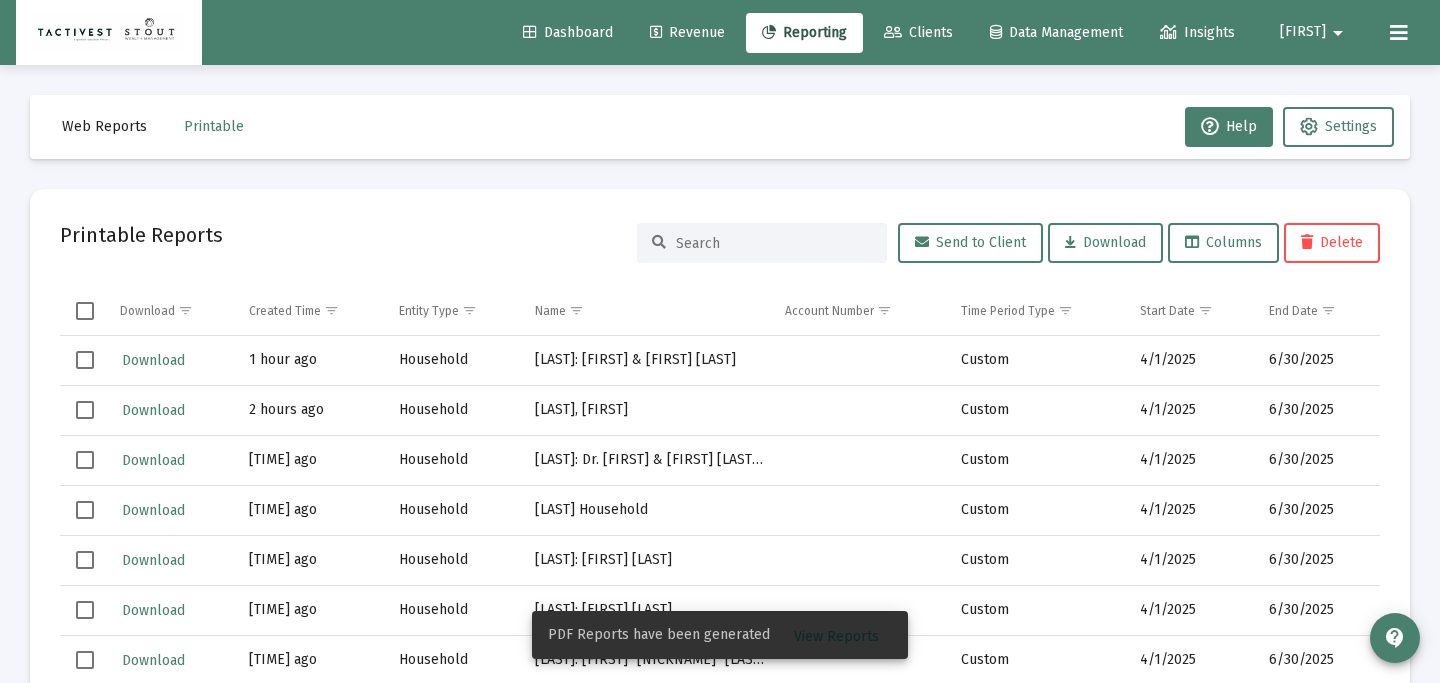 click on "Web Reports" at bounding box center (104, 127) 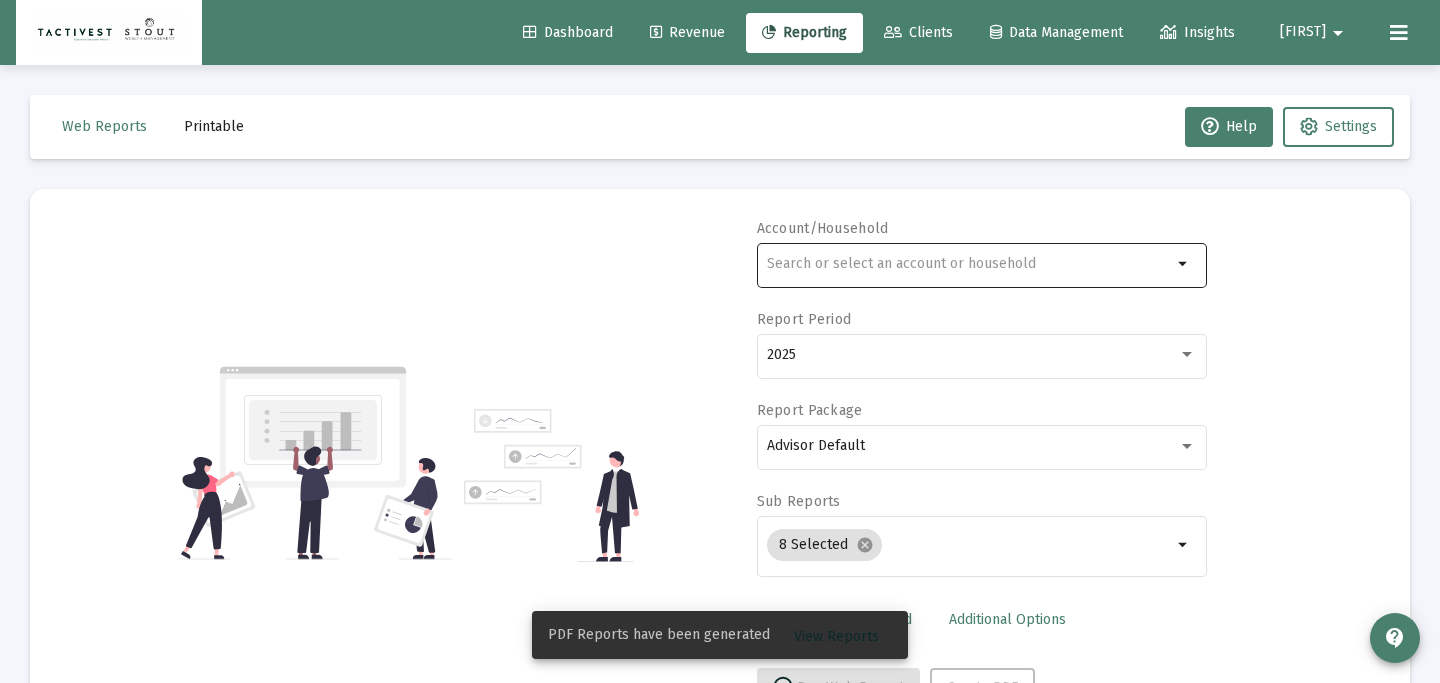 click at bounding box center (969, 263) 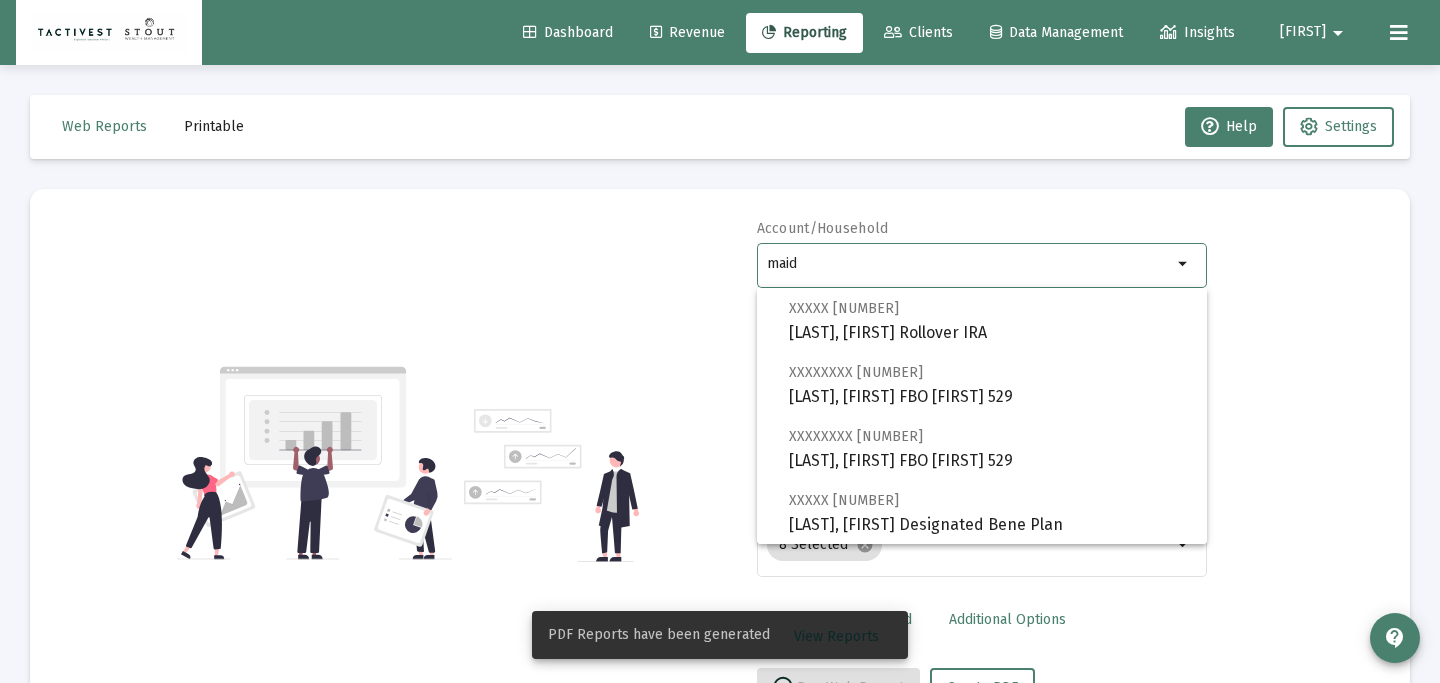 scroll, scrollTop: 448, scrollLeft: 0, axis: vertical 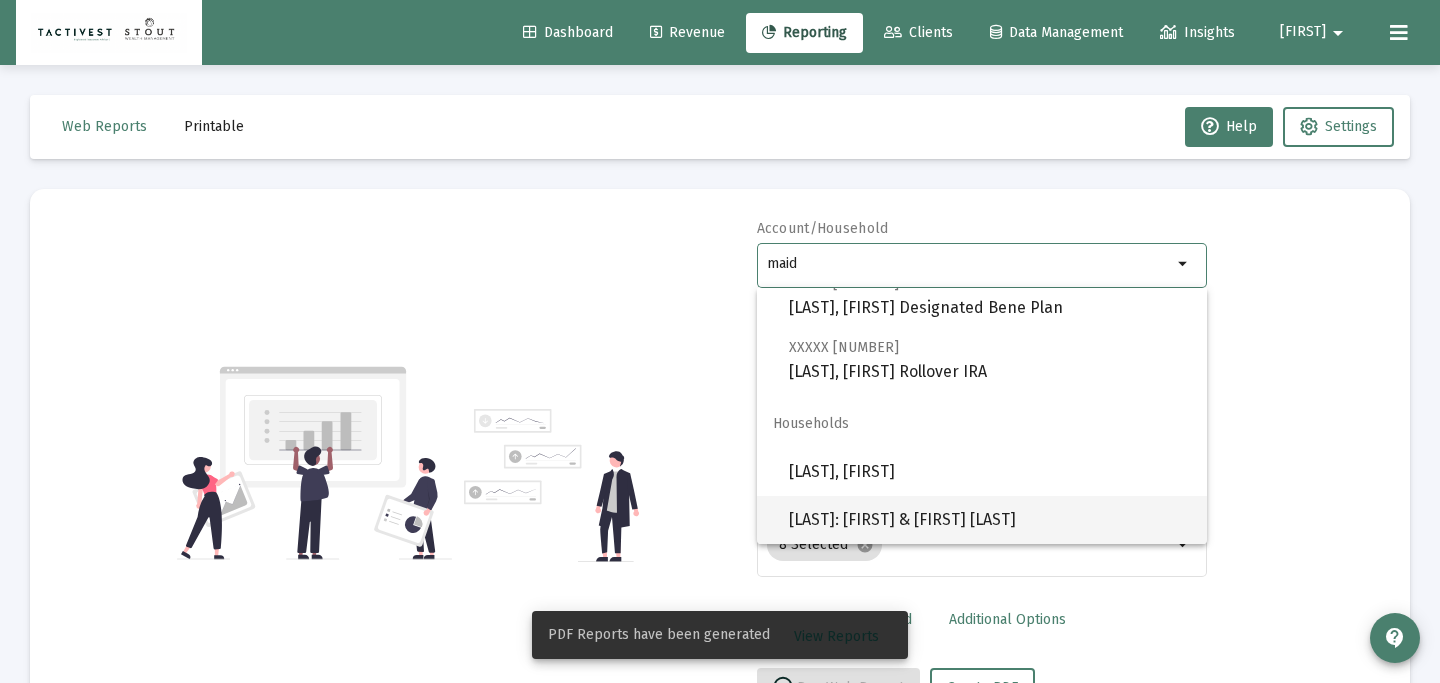 type on "maid" 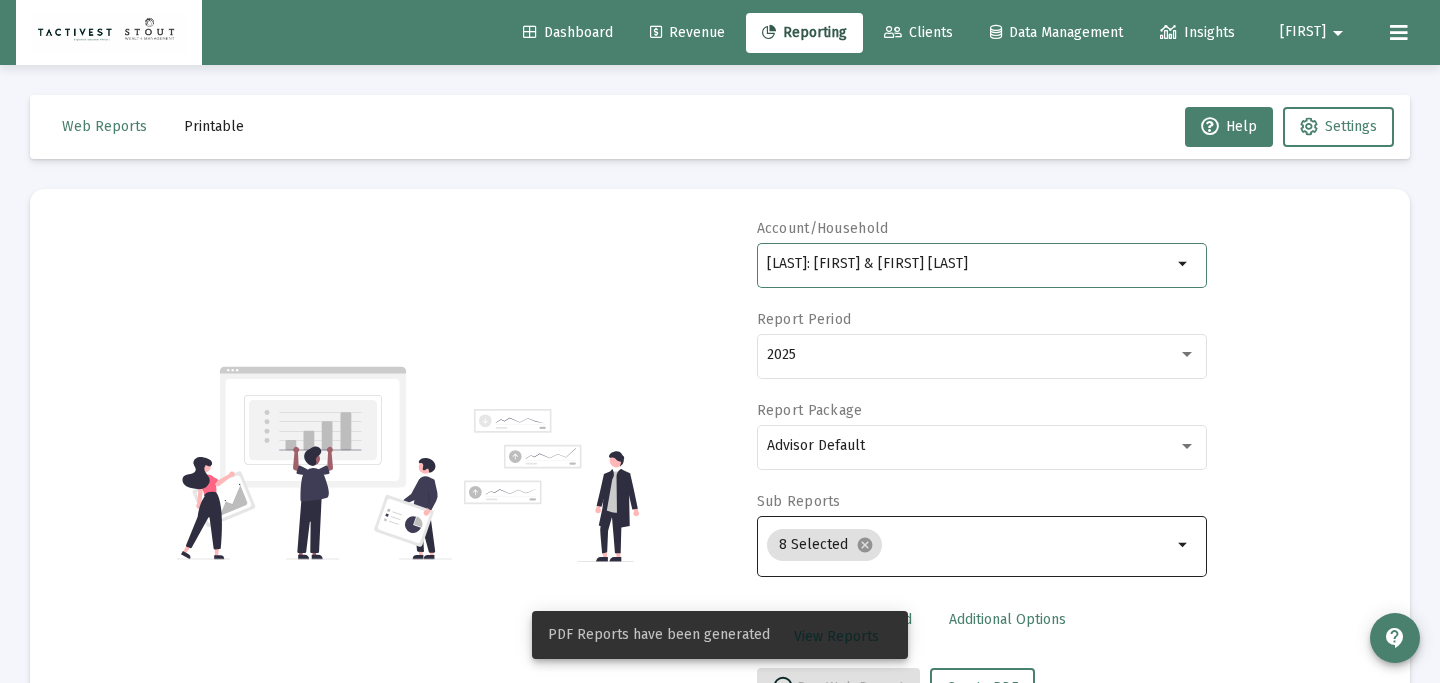 scroll, scrollTop: 84, scrollLeft: 0, axis: vertical 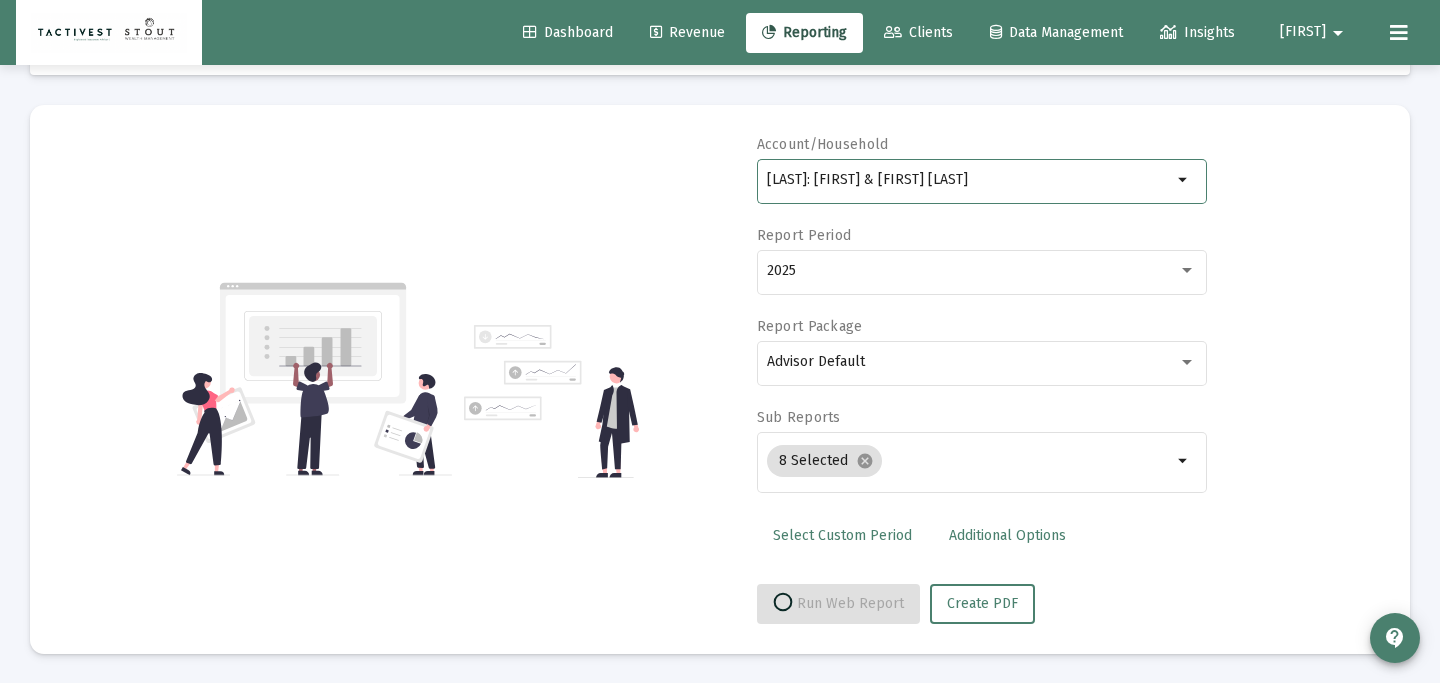click on "Select Custom Period" at bounding box center [842, 535] 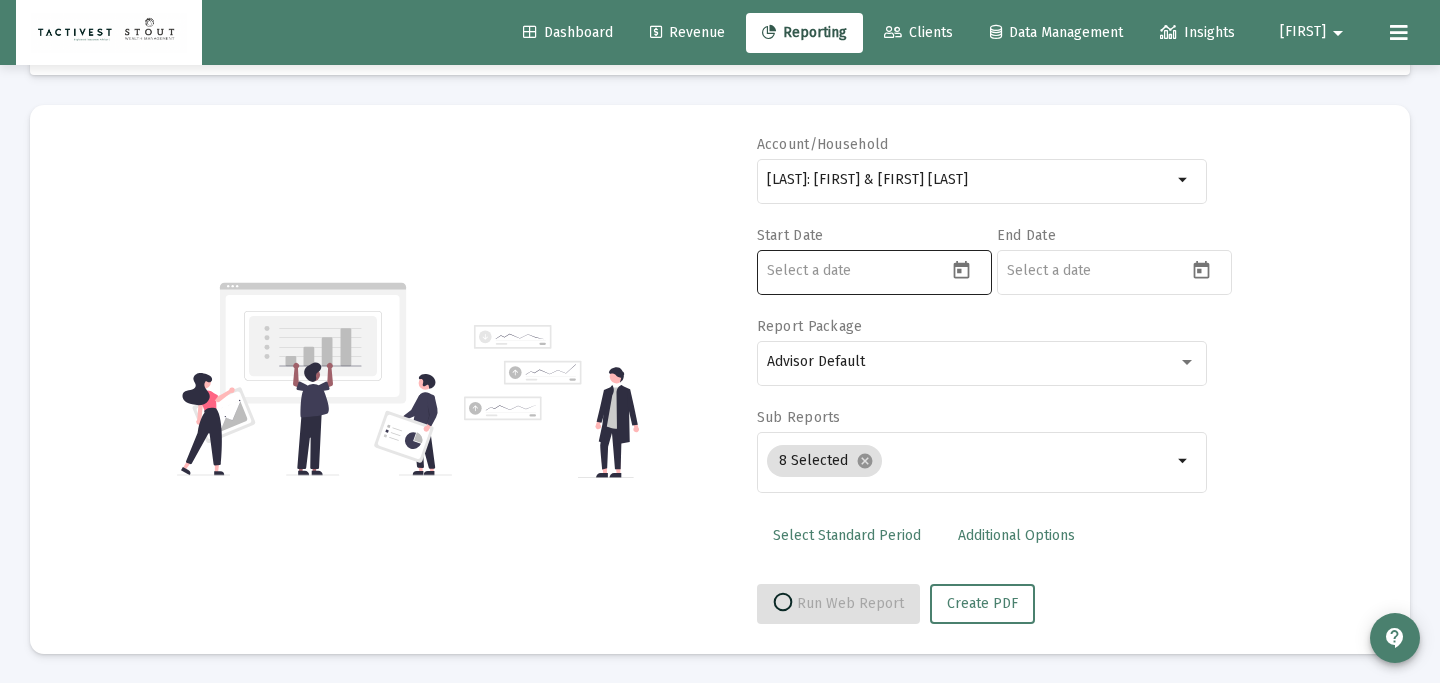 click at bounding box center [961, 270] 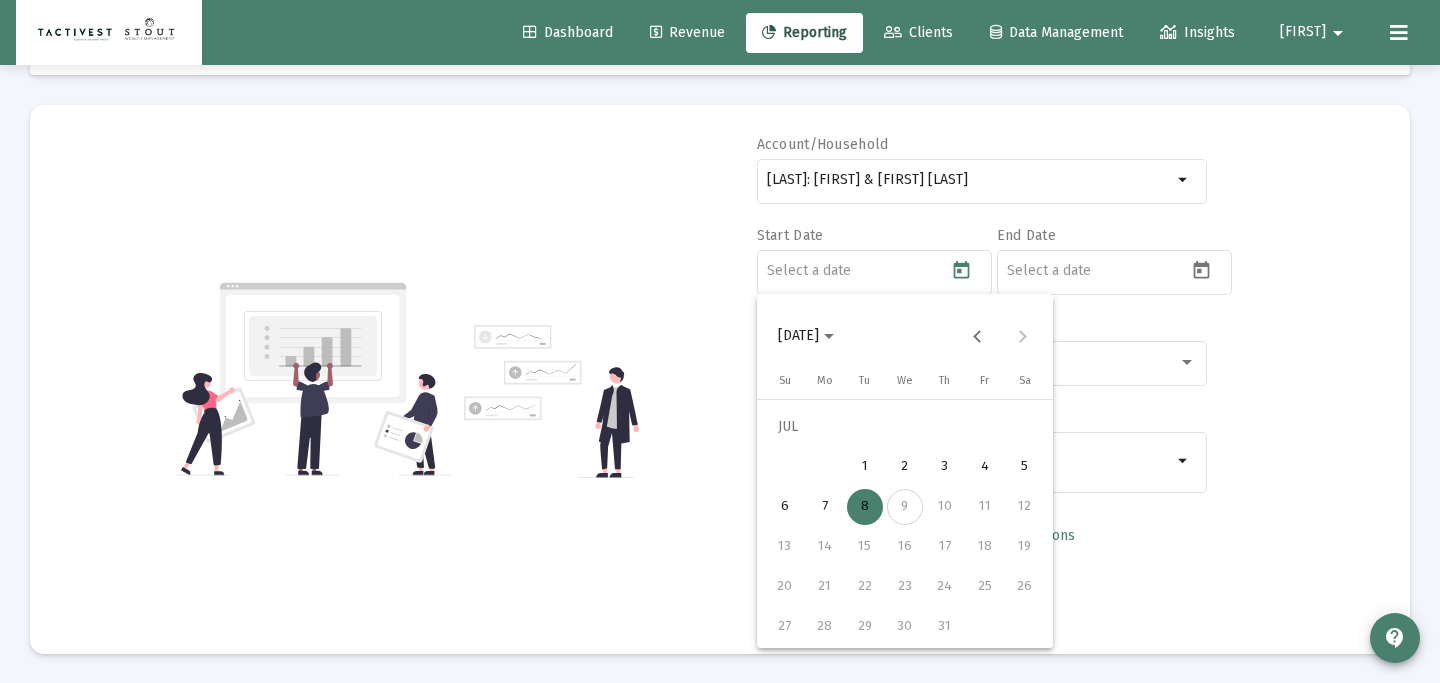 click on "[DATE]" at bounding box center (806, 336) 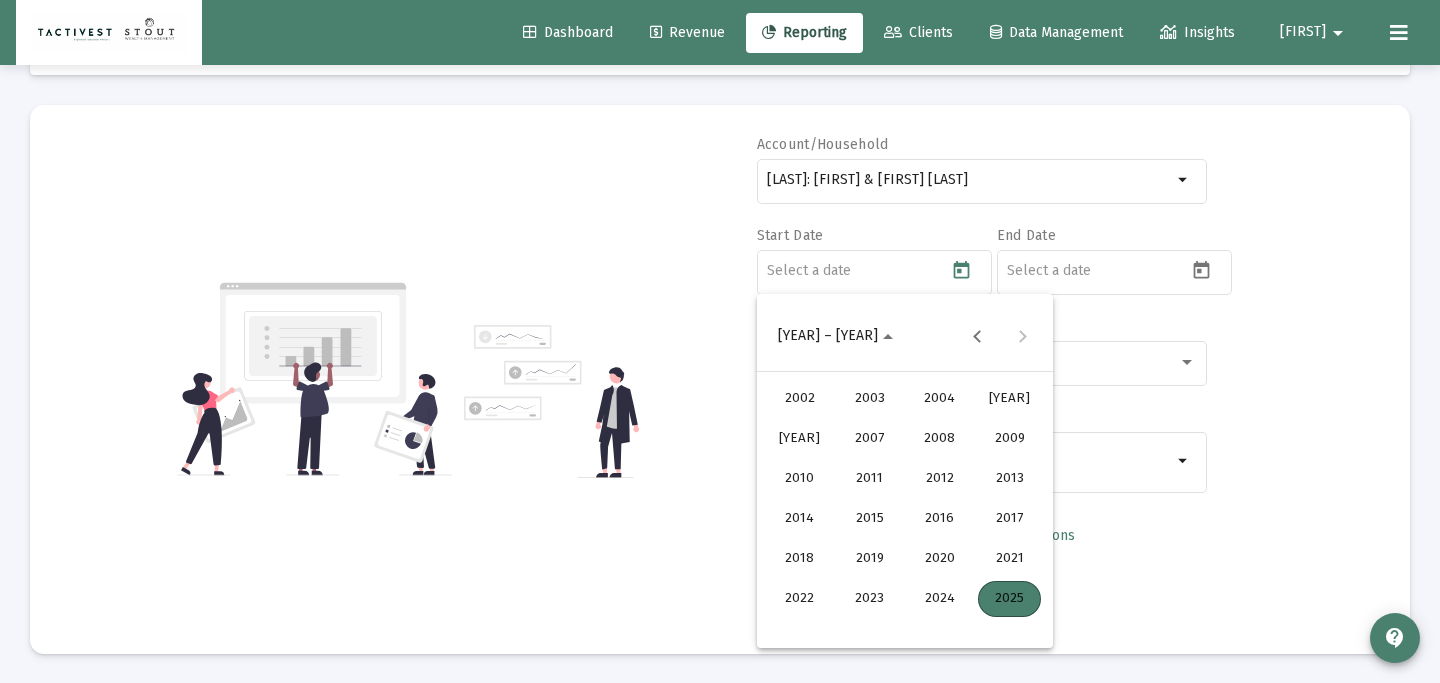 click on "2025" at bounding box center [1009, 599] 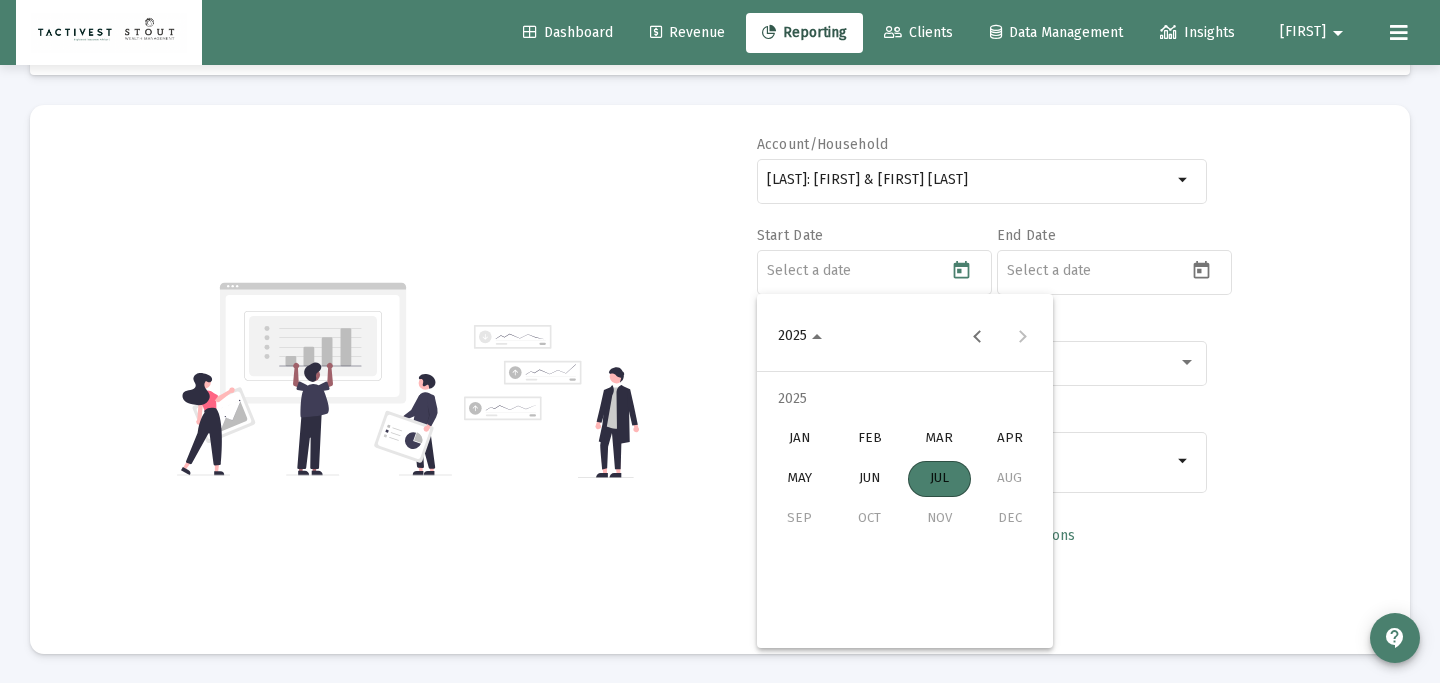 click on "[YEAR] [MONTH] [MONTH] [MONTH] [MONTH] [MONTH] [MONTH] [MONTH] [MONTH] [MONTH] [MONTH] [MONTH] [MONTH]" at bounding box center [905, 459] 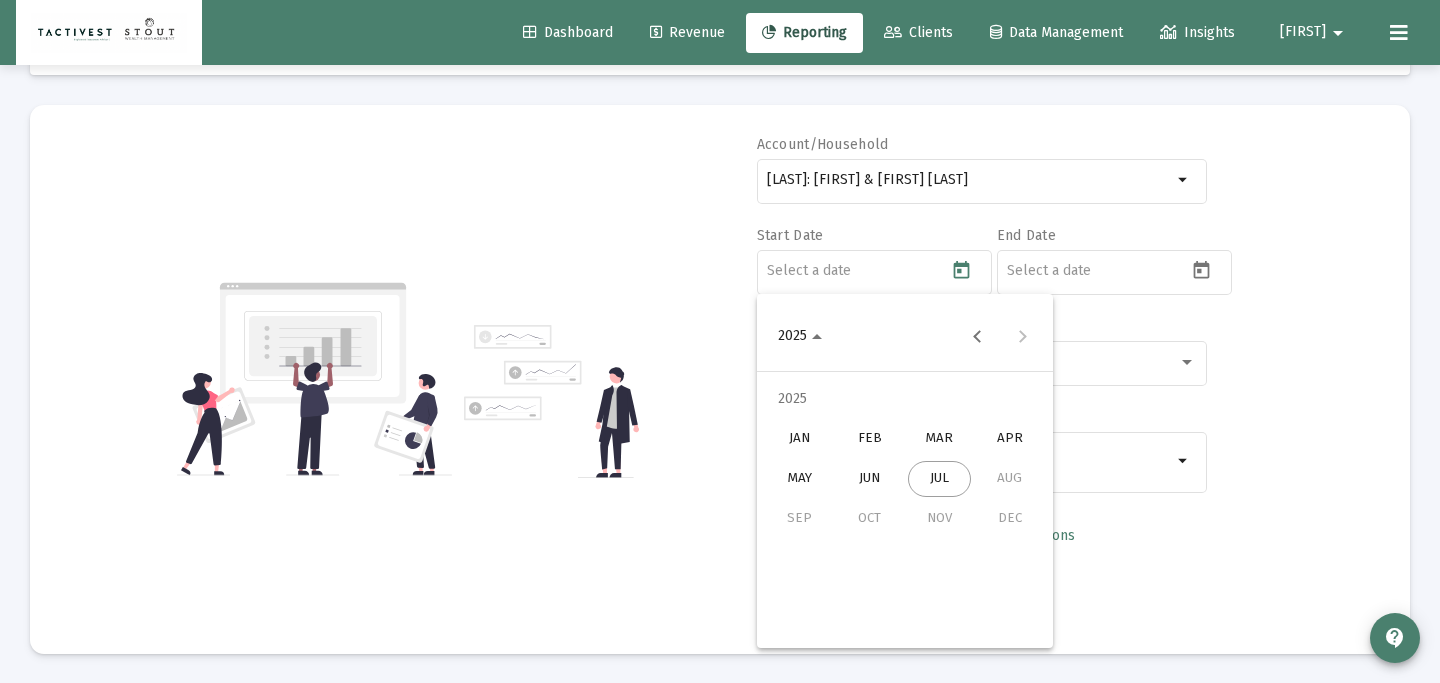 click on "APR" at bounding box center [1009, 439] 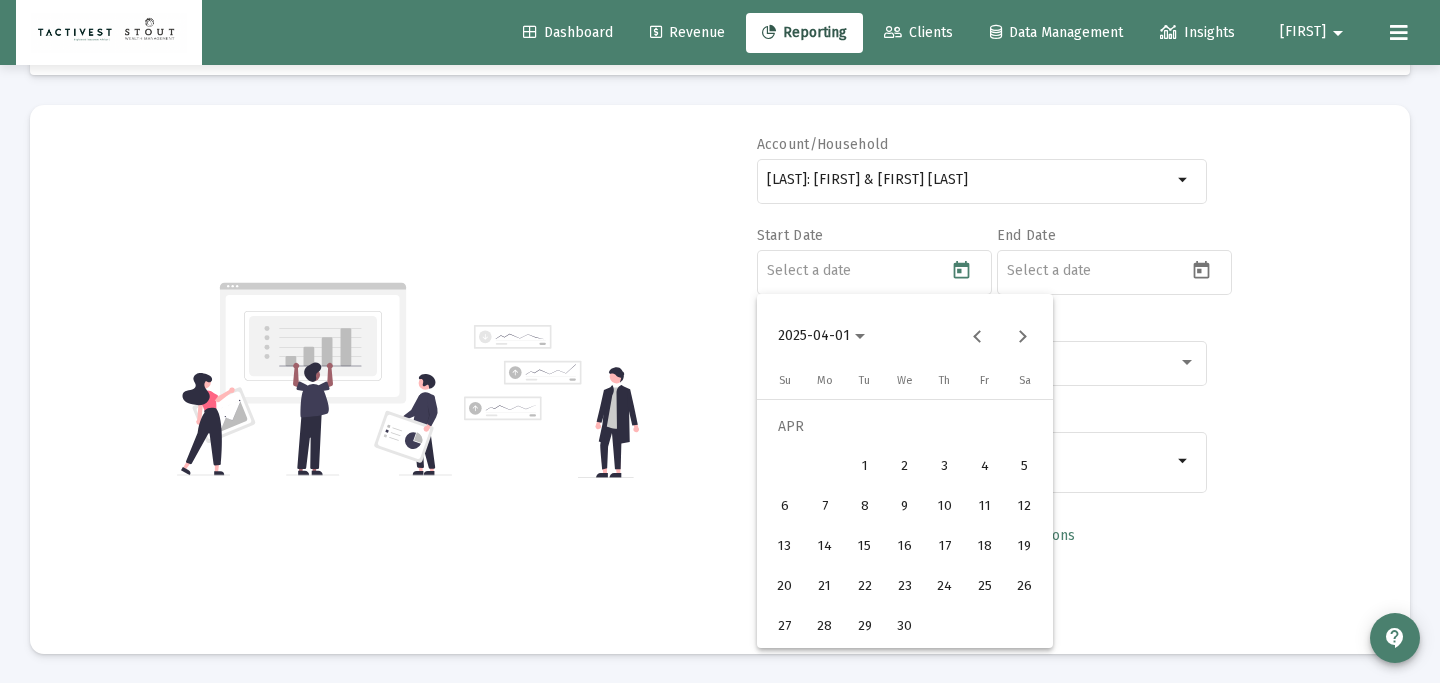 click on "1" at bounding box center [865, 467] 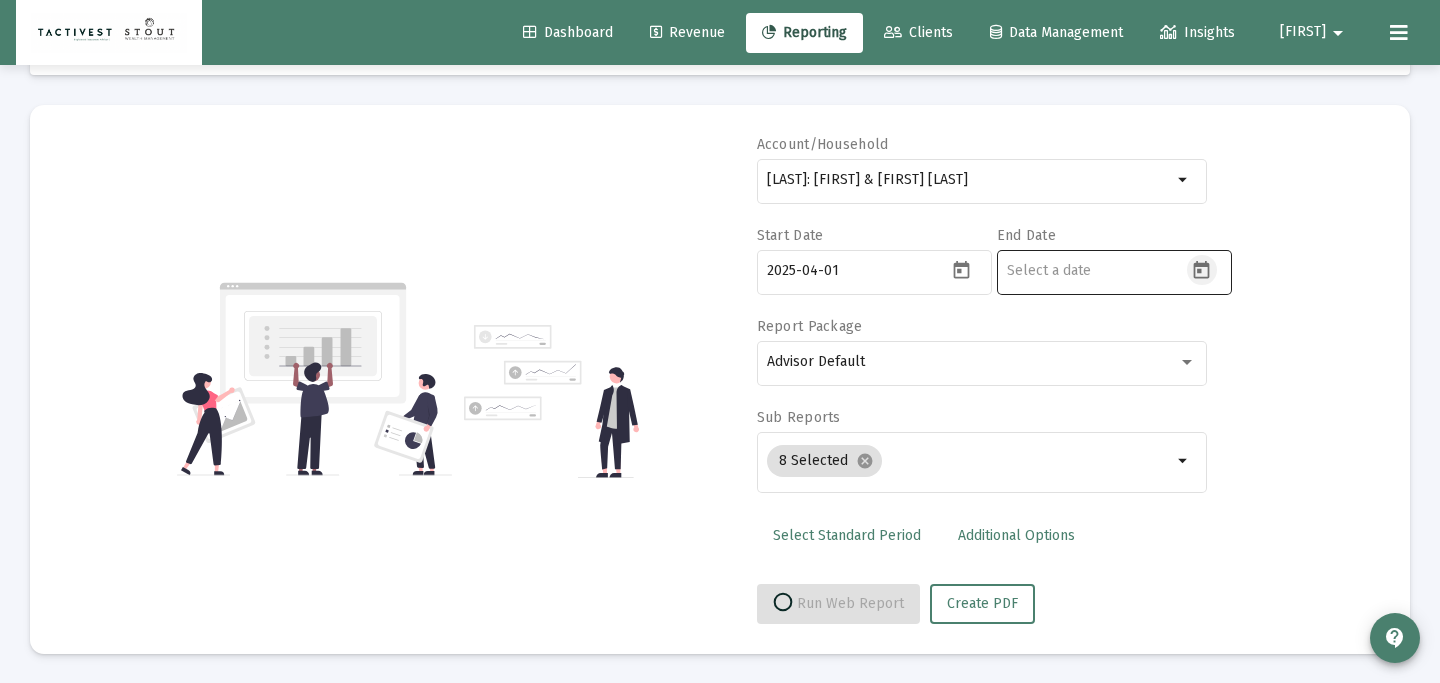 click at bounding box center (1201, 270) 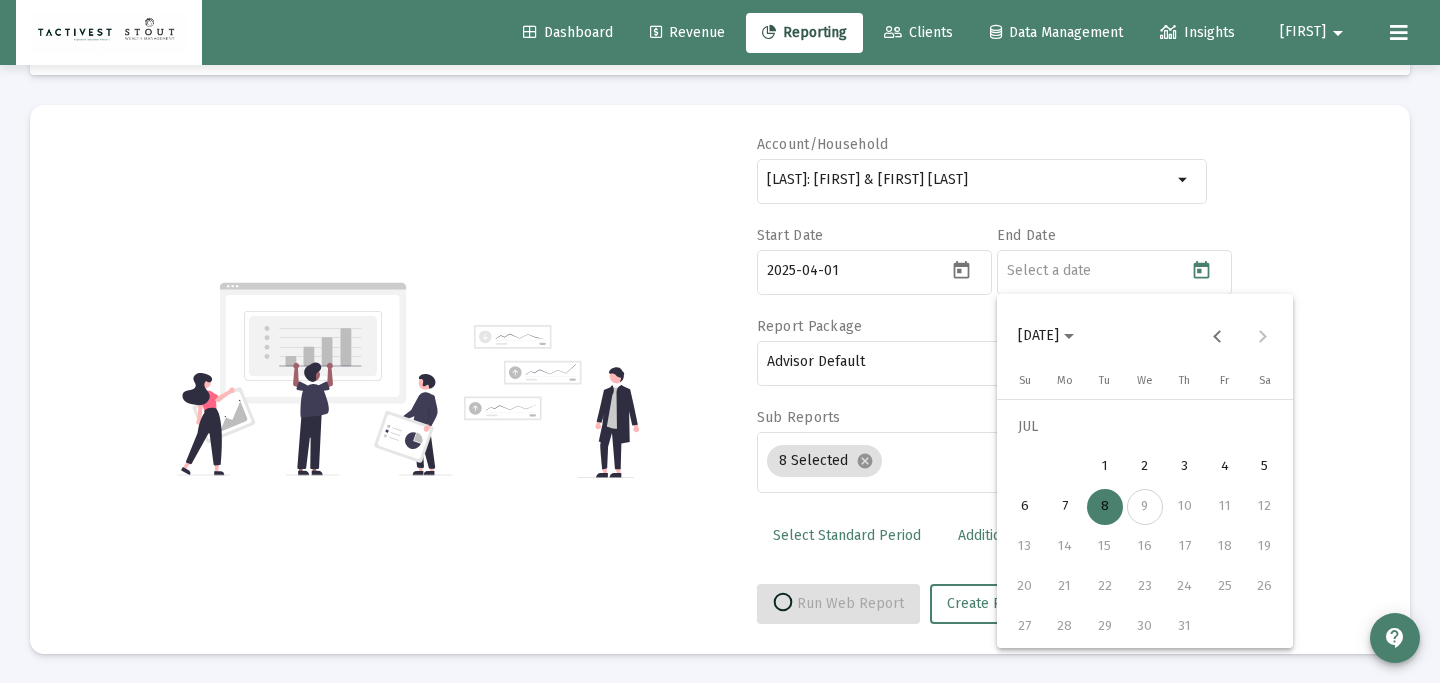 click on "[DATE]" at bounding box center [1046, 335] 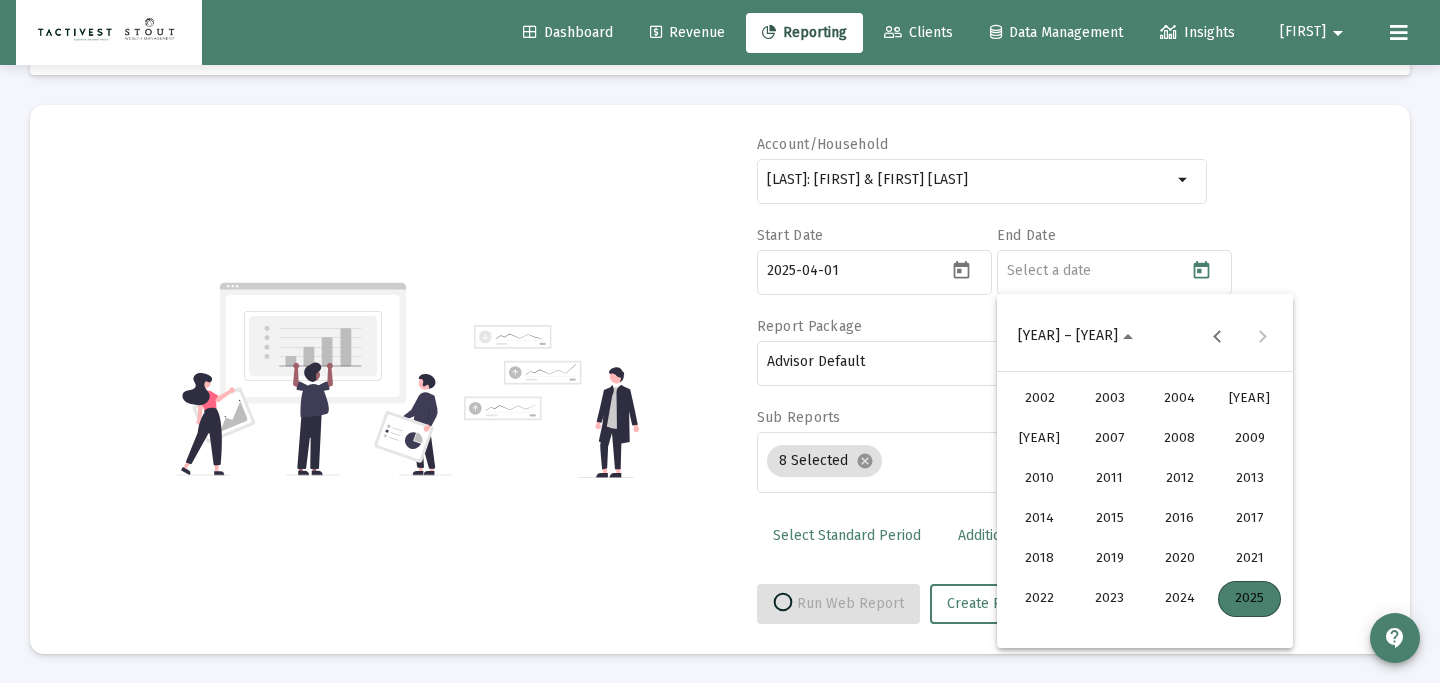 click on "2025" at bounding box center [1249, 599] 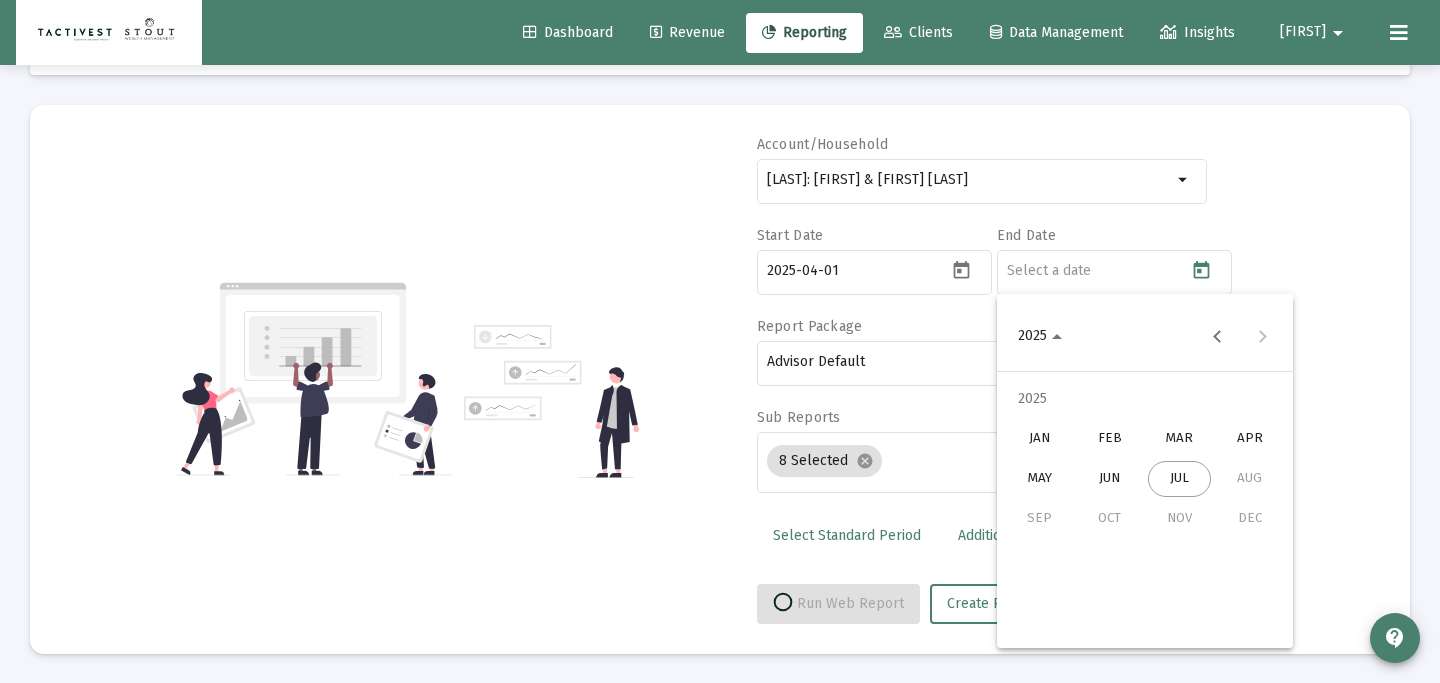 click on "JUN" at bounding box center [1109, 479] 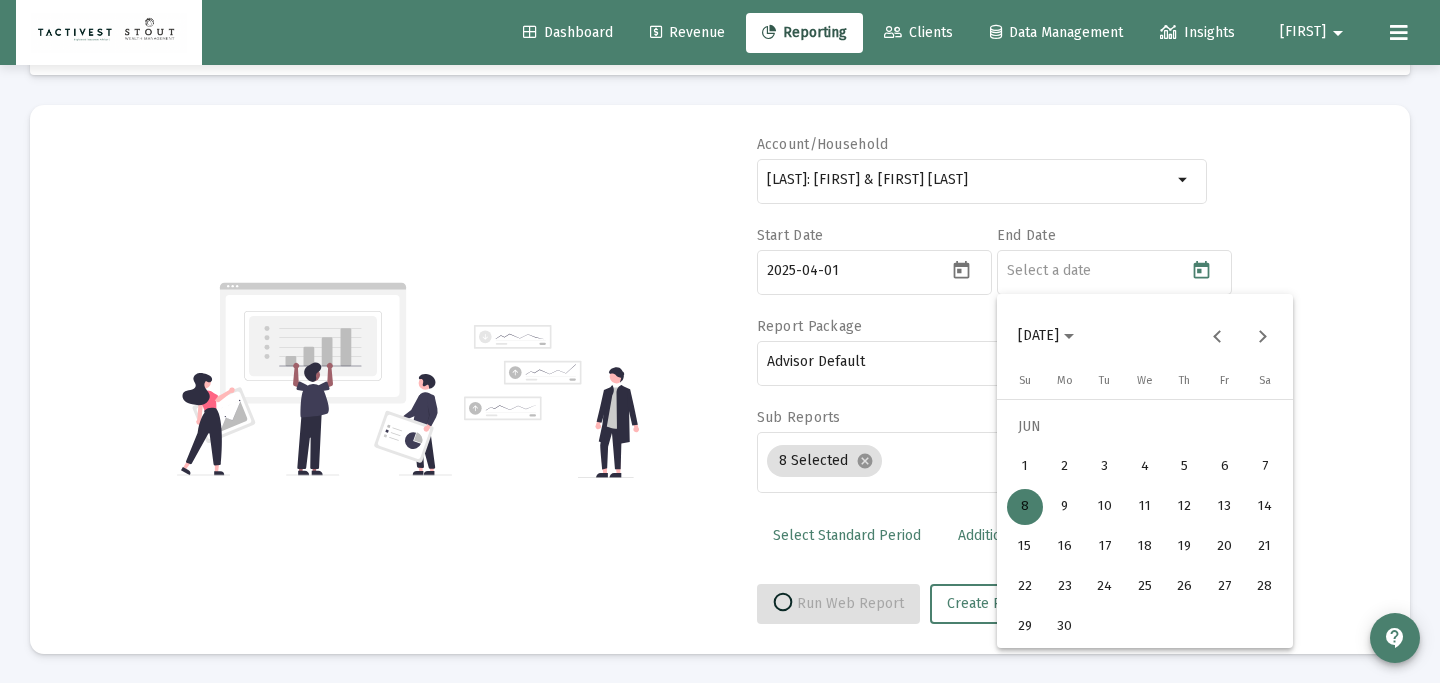 click on "30" at bounding box center (1065, 627) 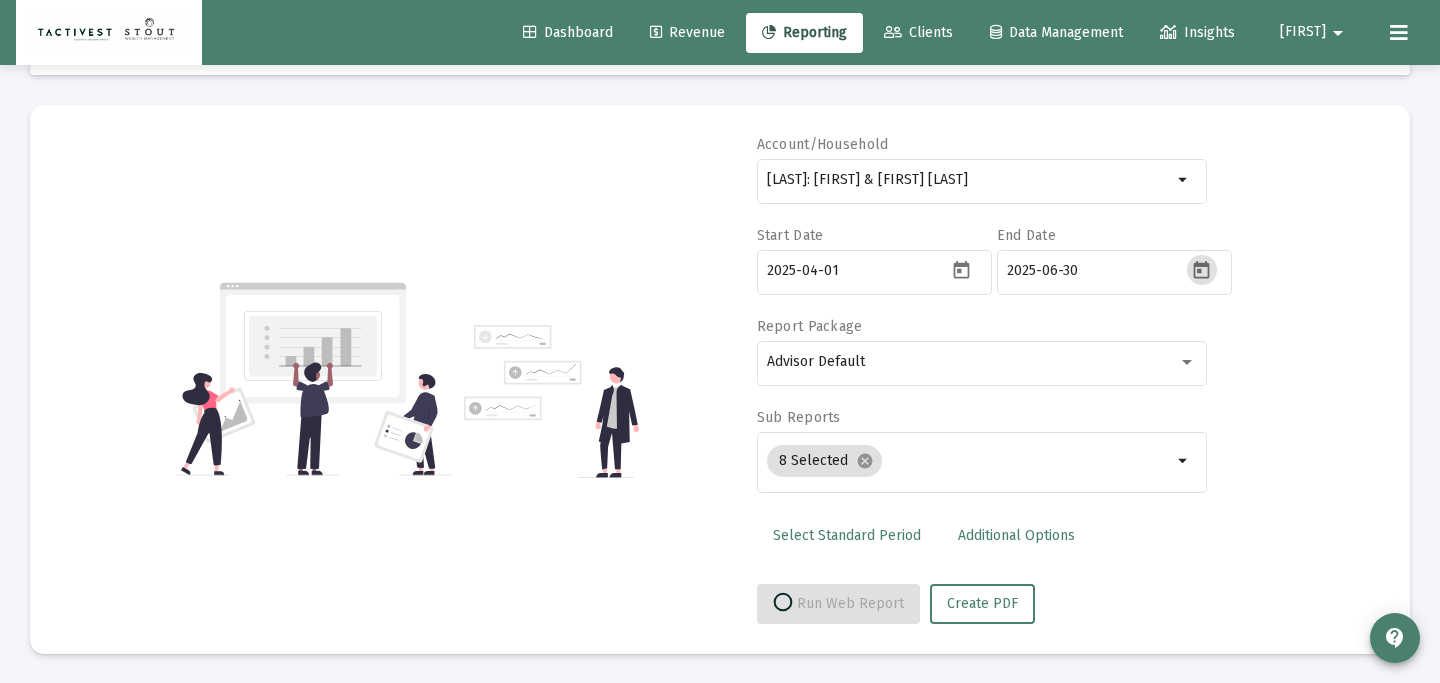 click on "Account/Household [LAST]: [FIRST] & [FIRST] [LAST] arrow_drop_down Start Date [YEAR]-[MONTH]-[DAY] End Date [YEAR]-[MONTH]-[DAY] Report Package Advisor Default Sub Reports  8 Selected  cancel arrow_drop_down  Select Standard Period   Additional Options   Run Web Report   Create PDF" at bounding box center (720, 379) 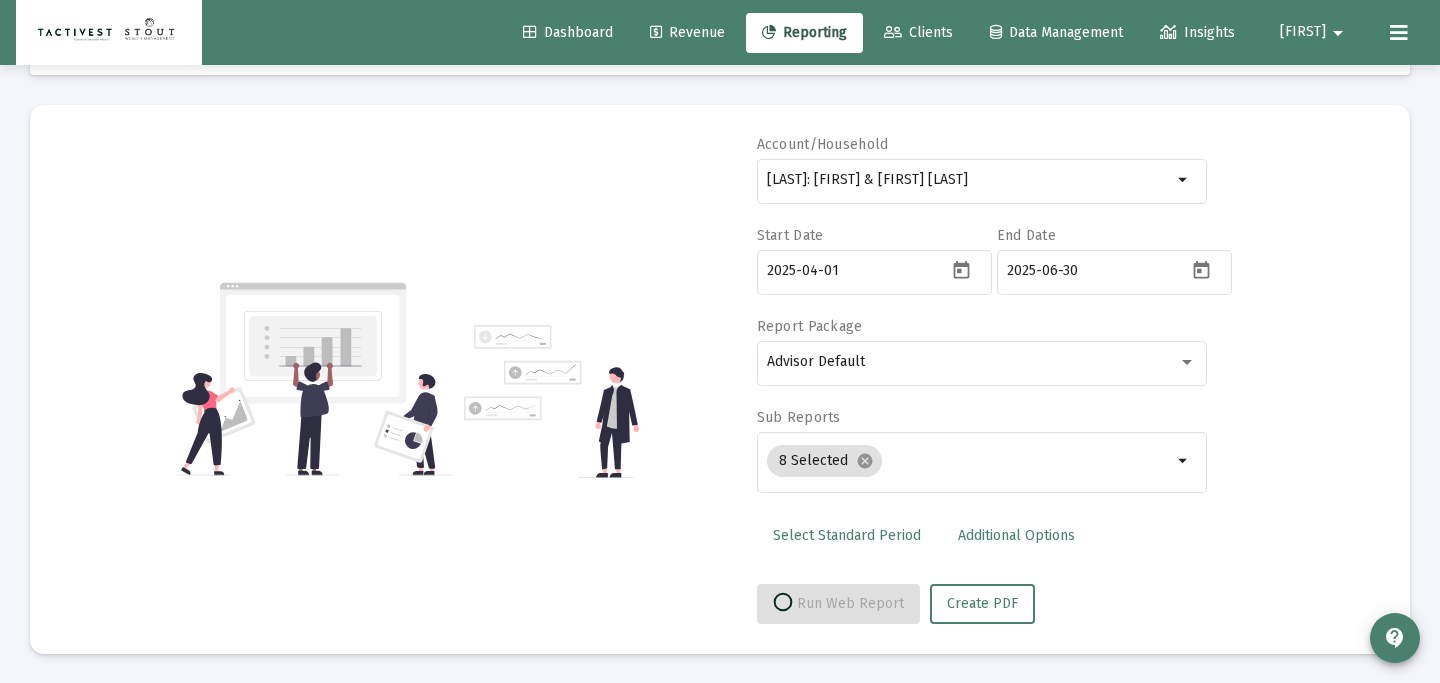 click on "Run Web Report" at bounding box center [838, 603] 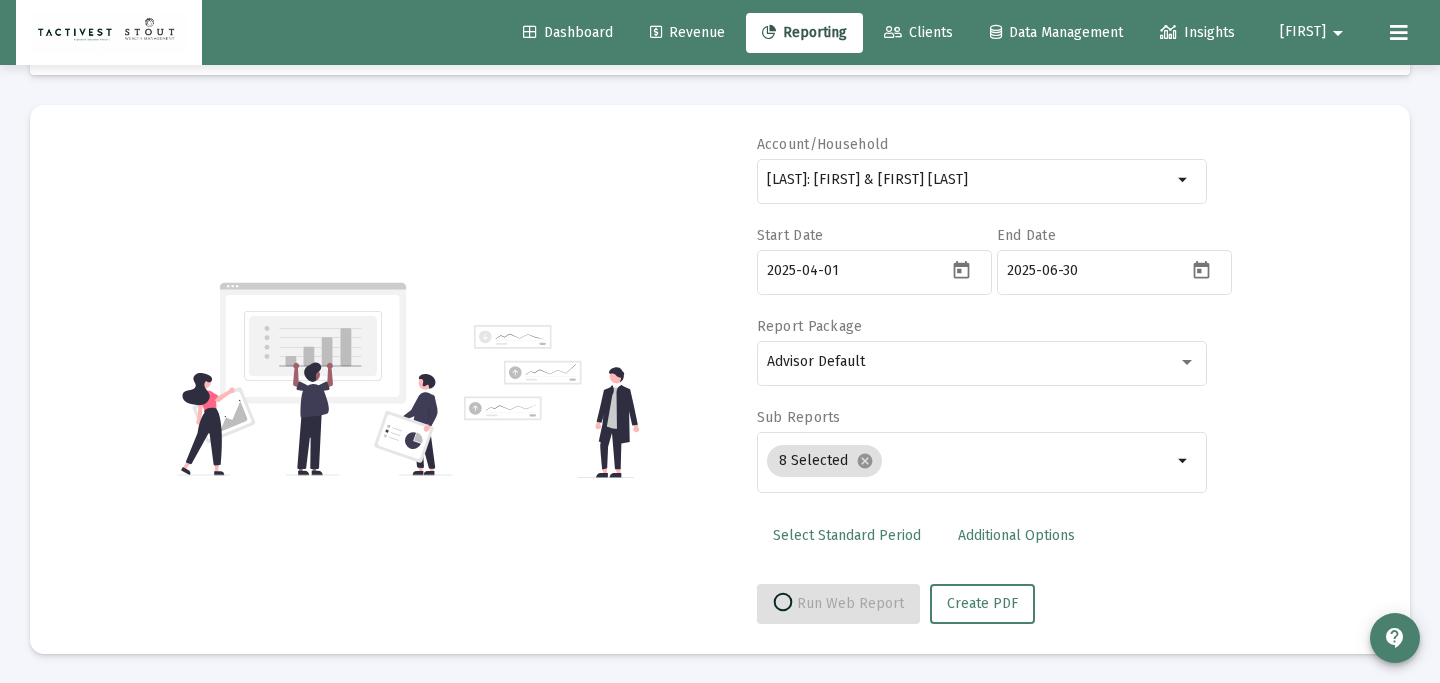 click on "Run Web Report" at bounding box center (838, 603) 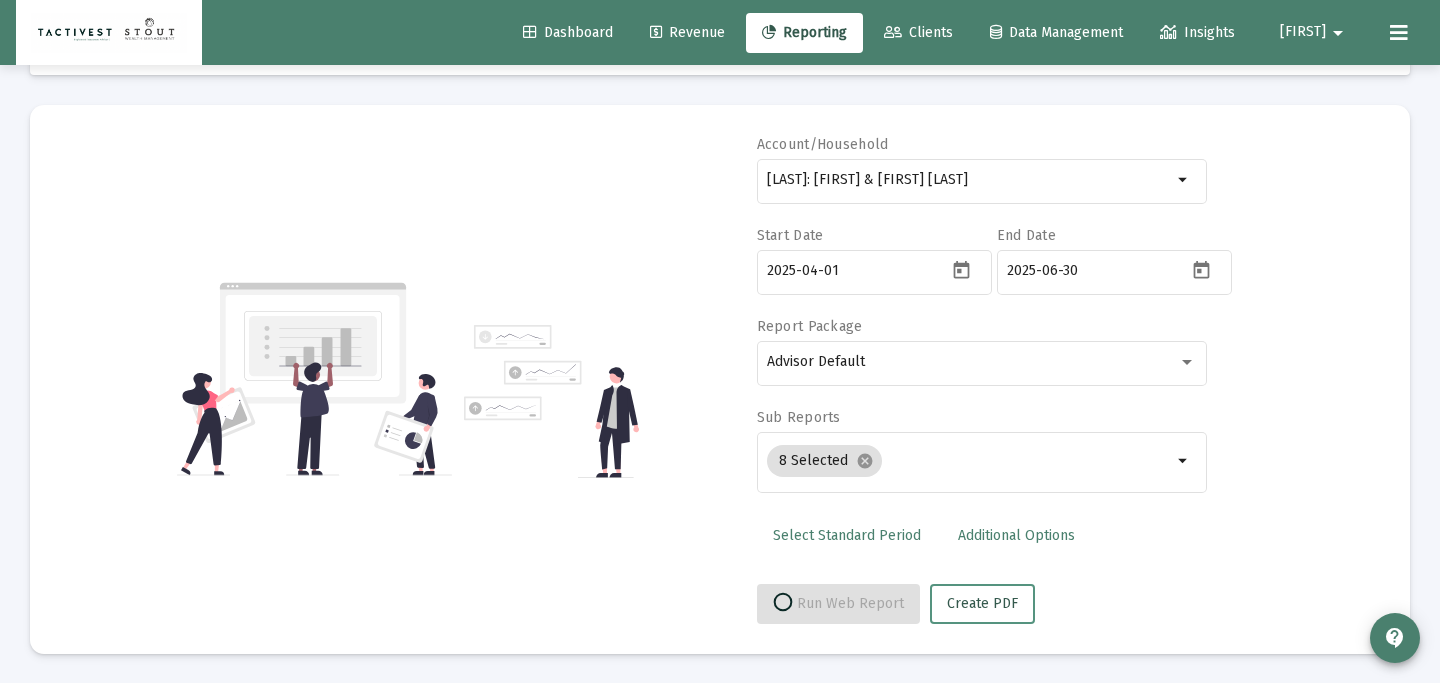 click on "Create PDF" at bounding box center (982, 604) 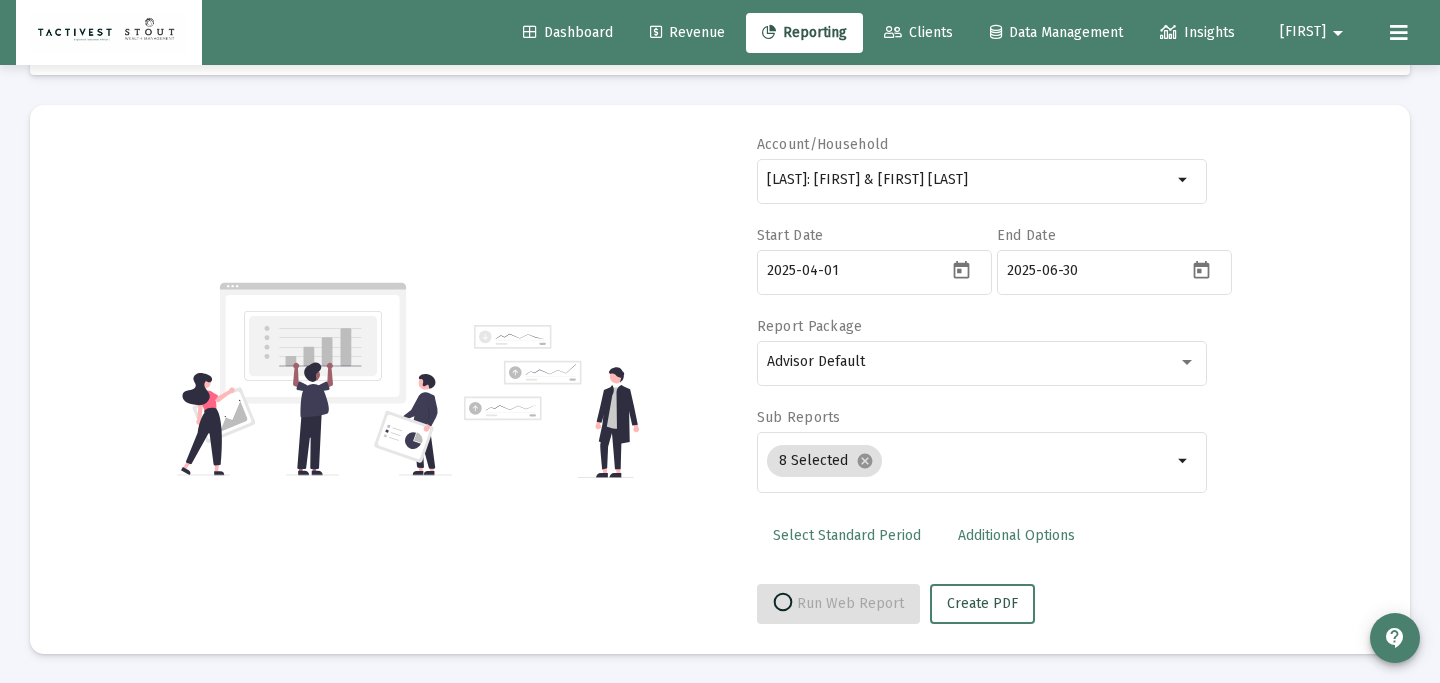 scroll, scrollTop: 0, scrollLeft: 0, axis: both 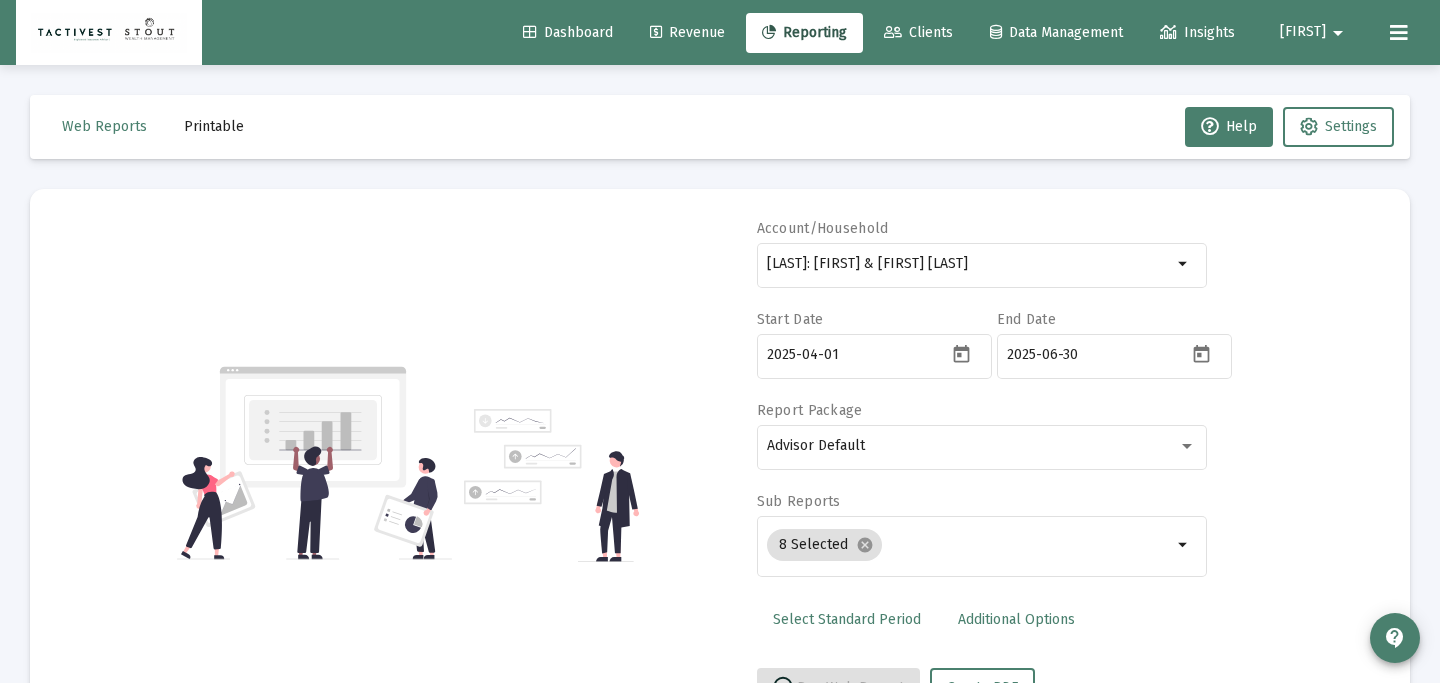 click on "Web Reports Printable  Help   Settings" at bounding box center (720, 127) 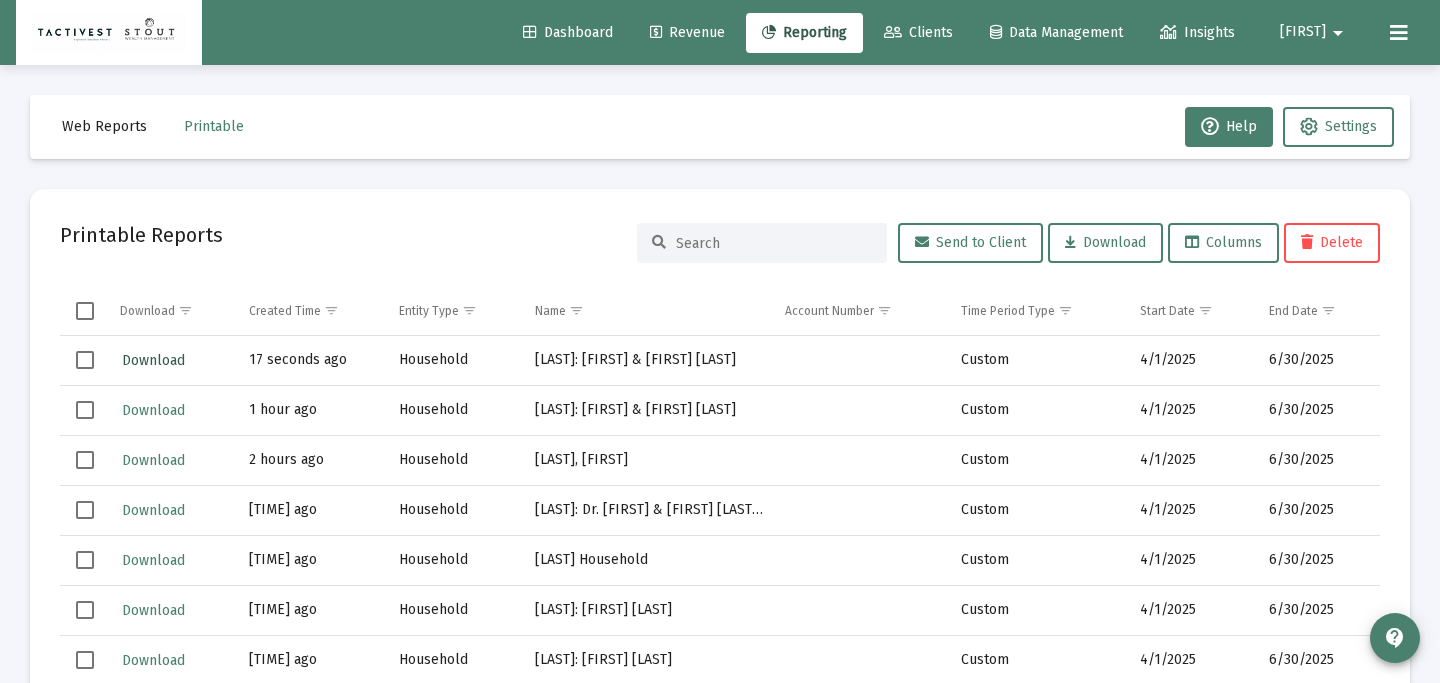 click on "Download" at bounding box center (153, 360) 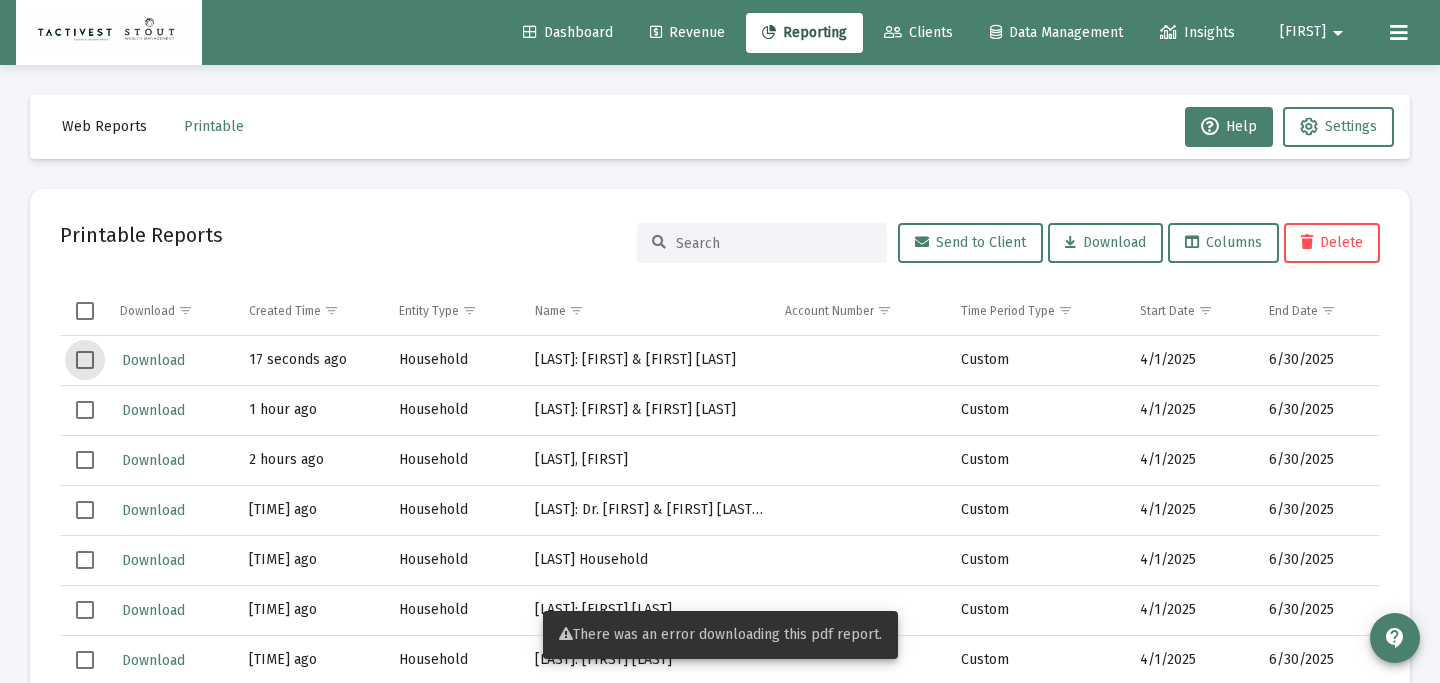 click at bounding box center [85, 360] 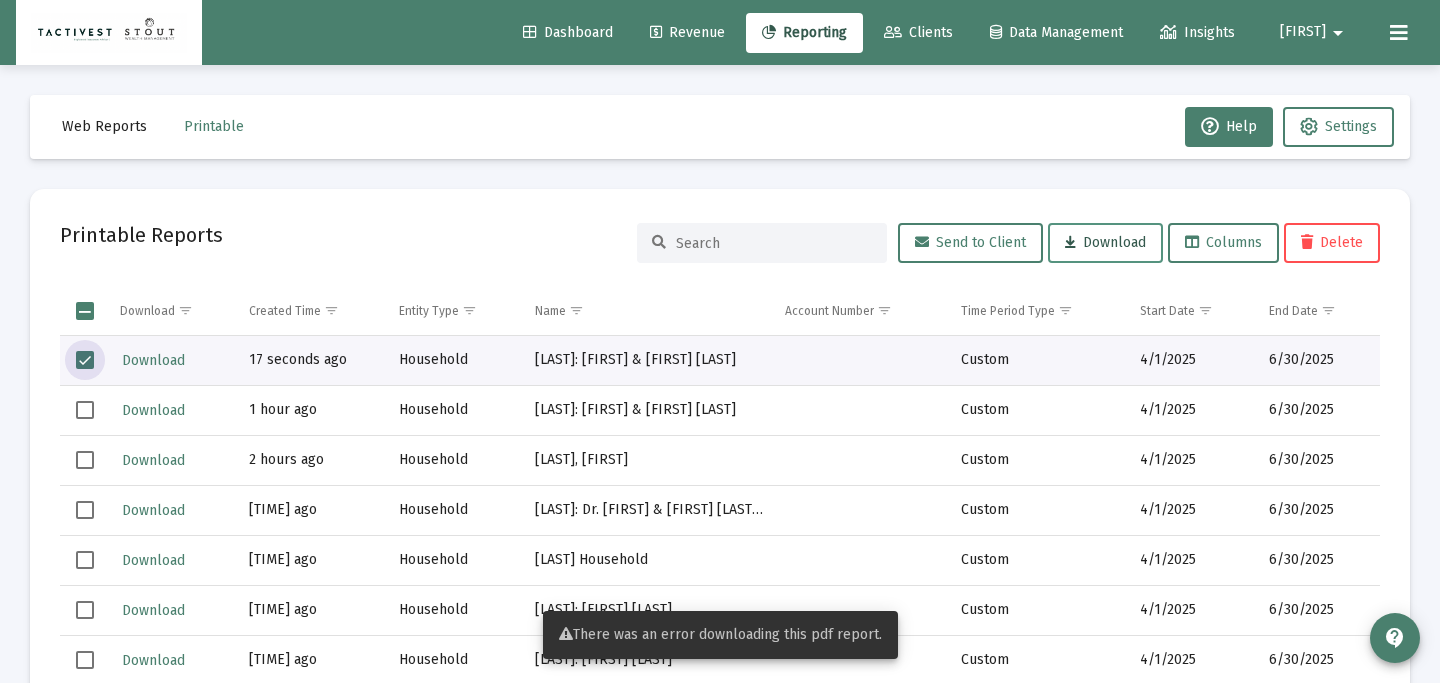 click on "Download" at bounding box center [970, 242] 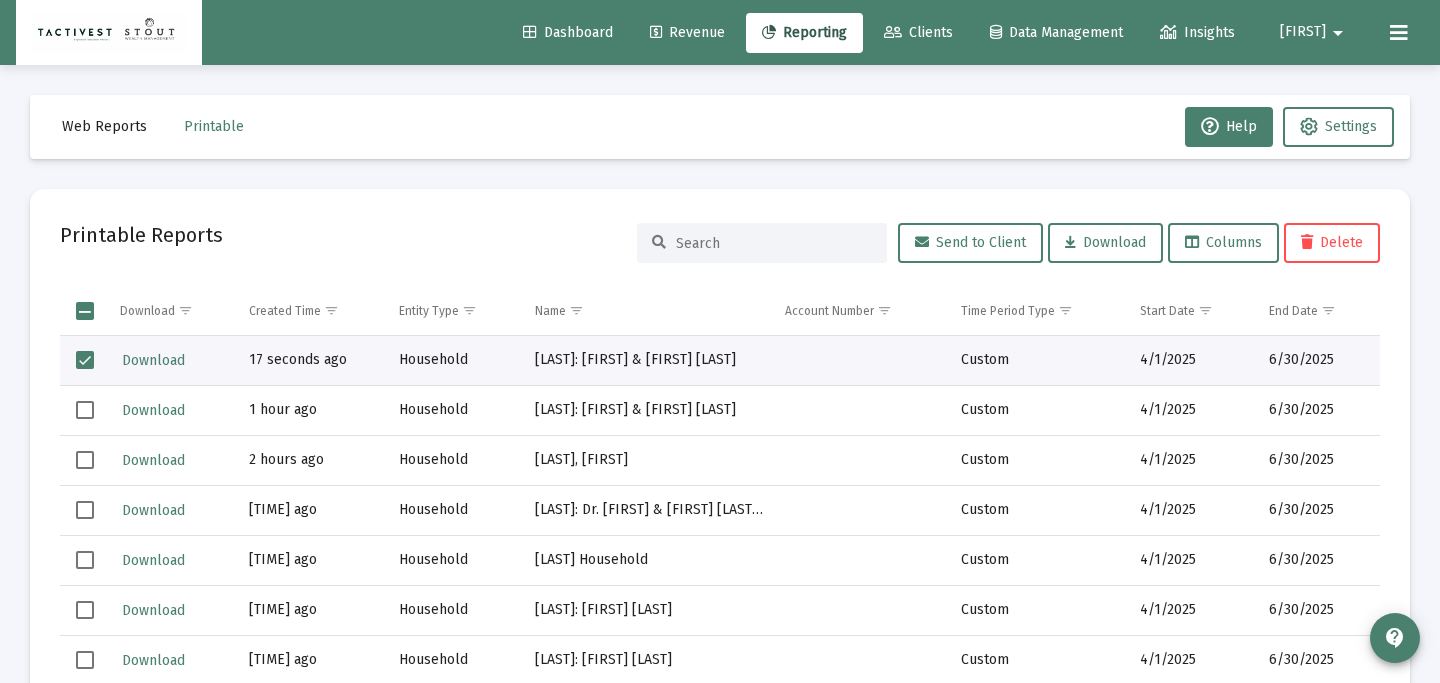 click on "Printable Reports  Send to Client   Download   Columns   Delete" at bounding box center [720, 243] 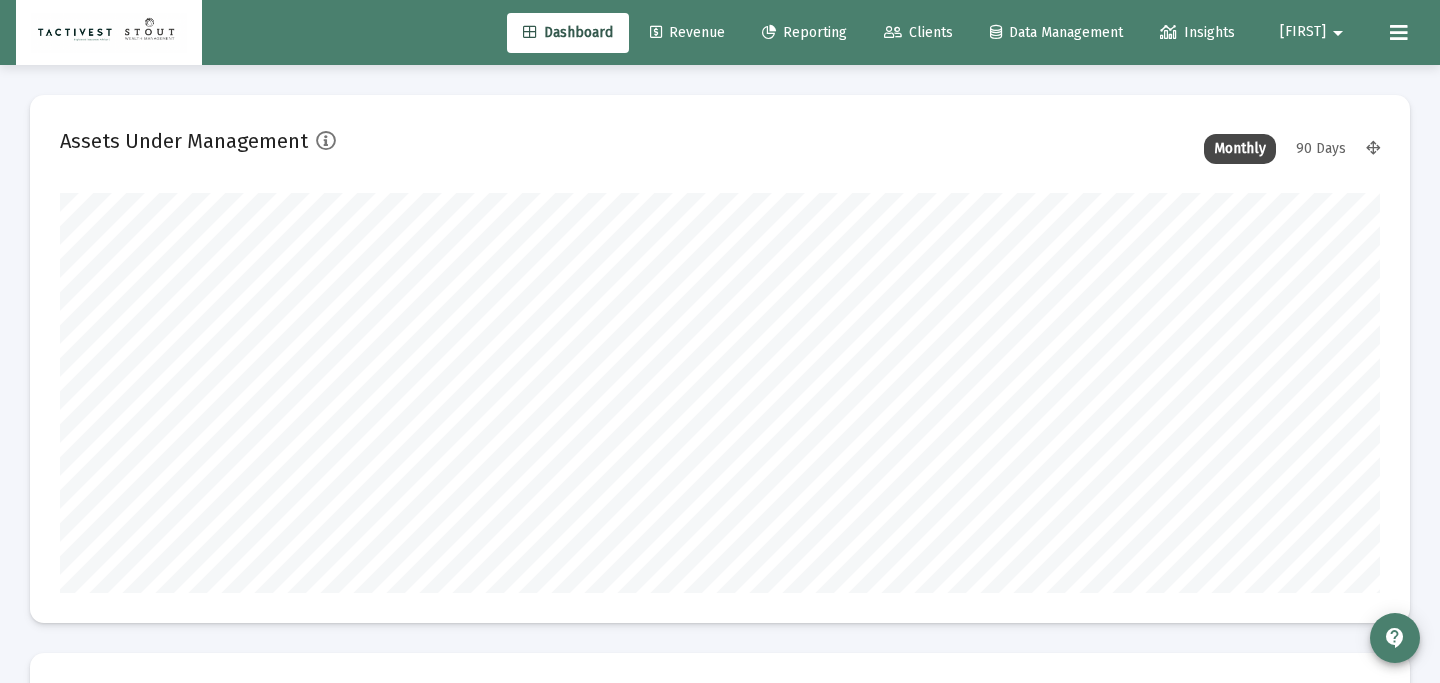 scroll, scrollTop: 999600, scrollLeft: 998680, axis: both 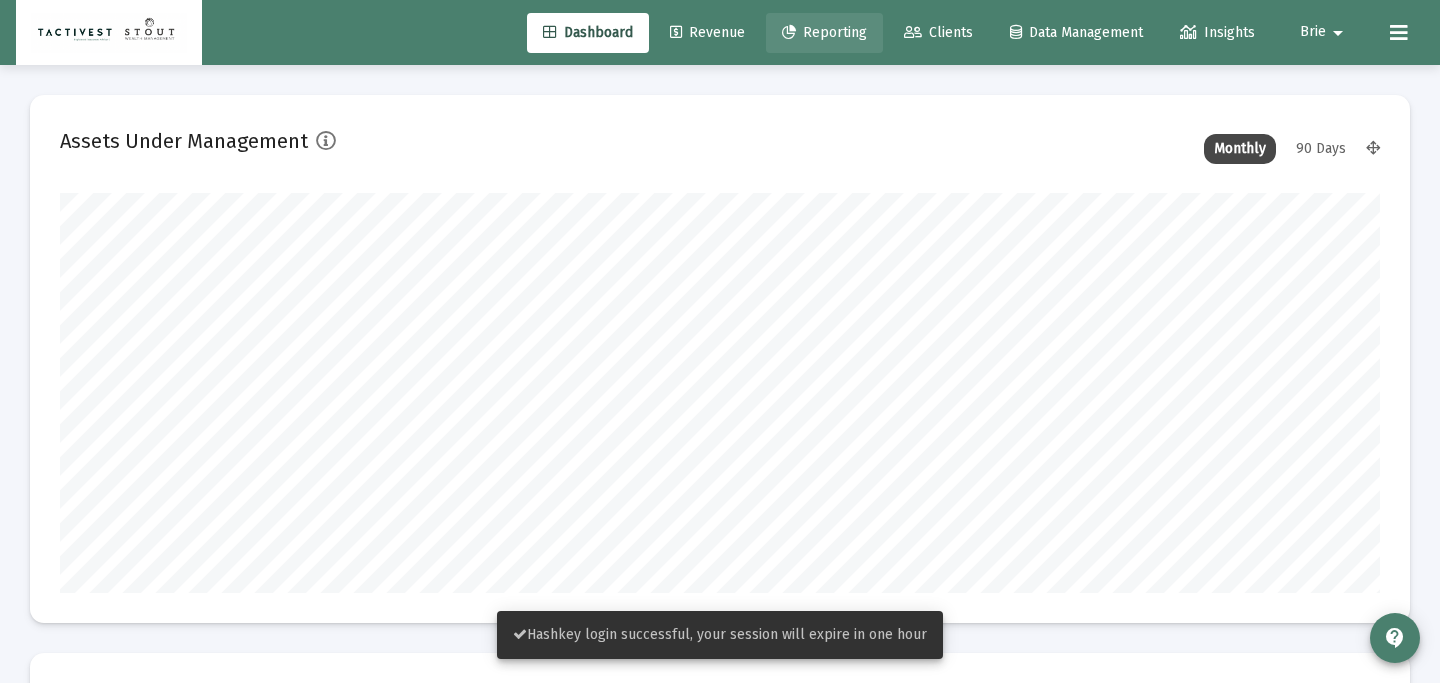click on "Reporting" at bounding box center [824, 32] 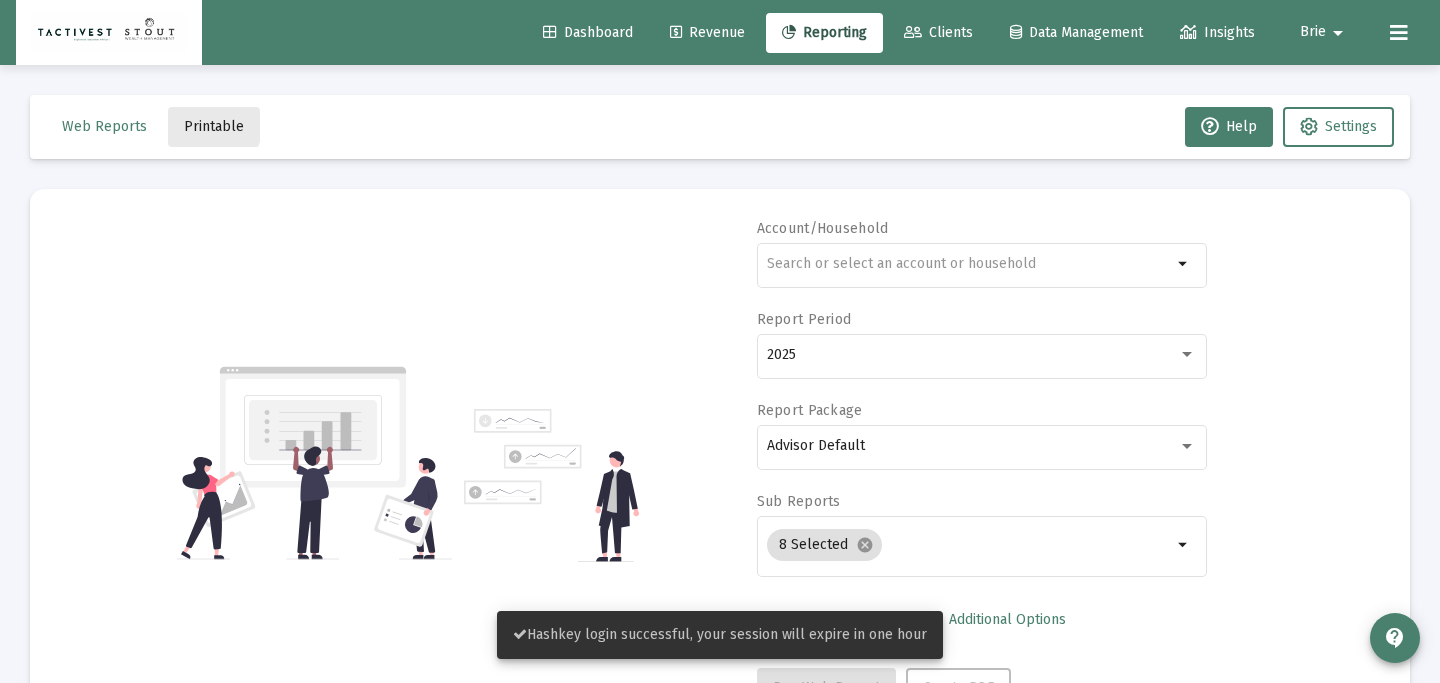 click on "Printable" at bounding box center [214, 126] 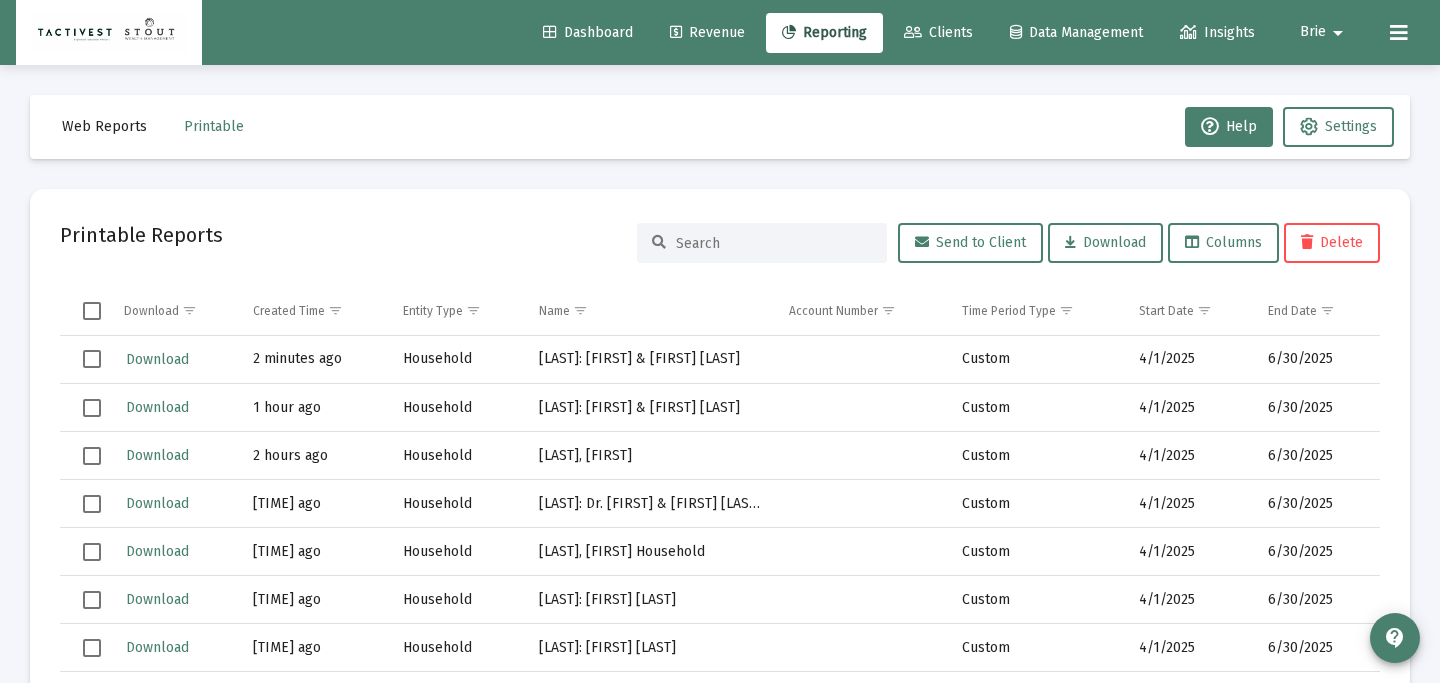 click at bounding box center [92, 359] 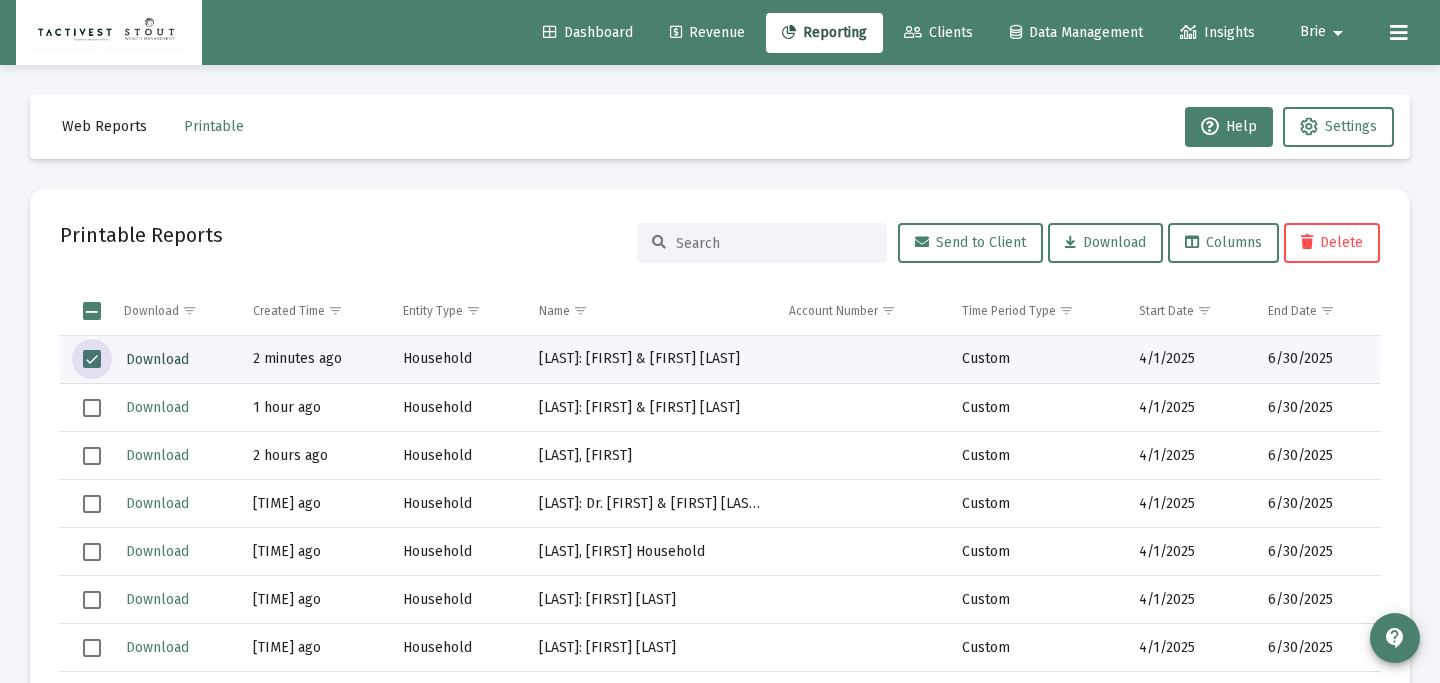 click on "Download" at bounding box center [157, 359] 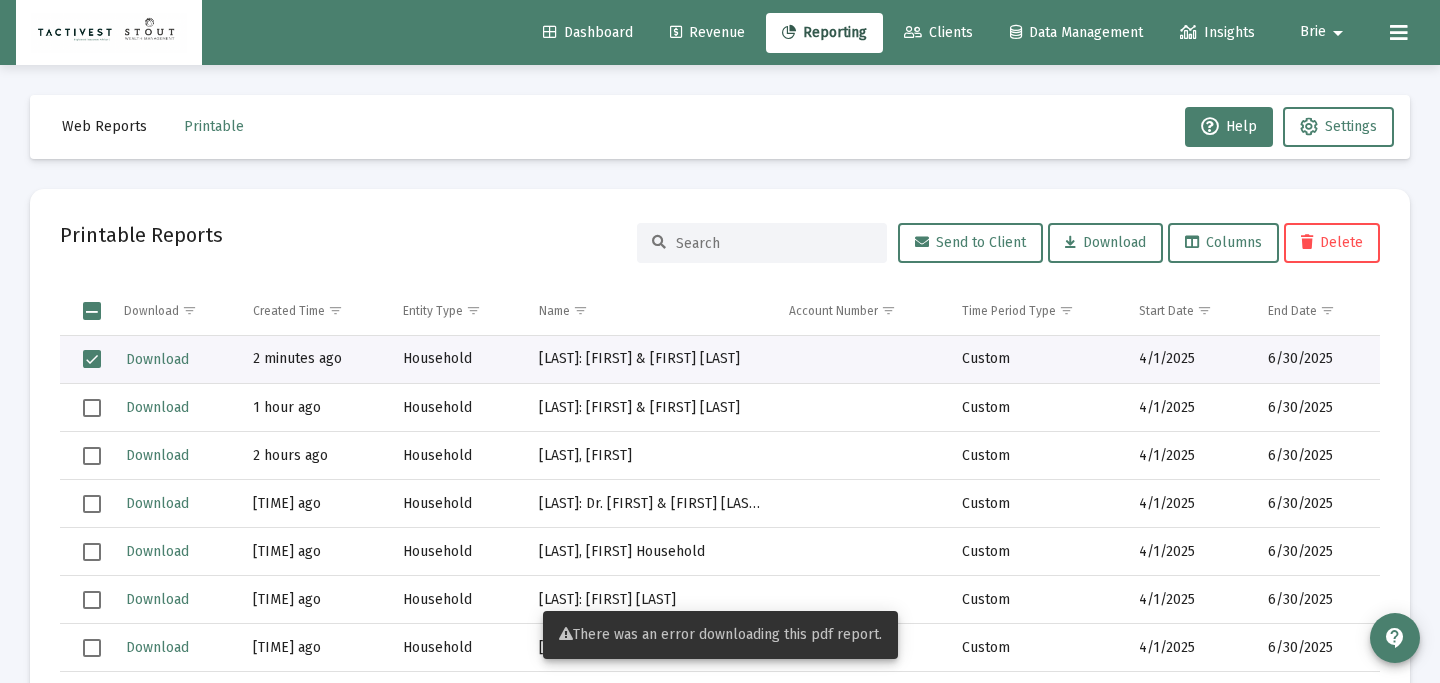 click on "Delete" at bounding box center (1332, 243) 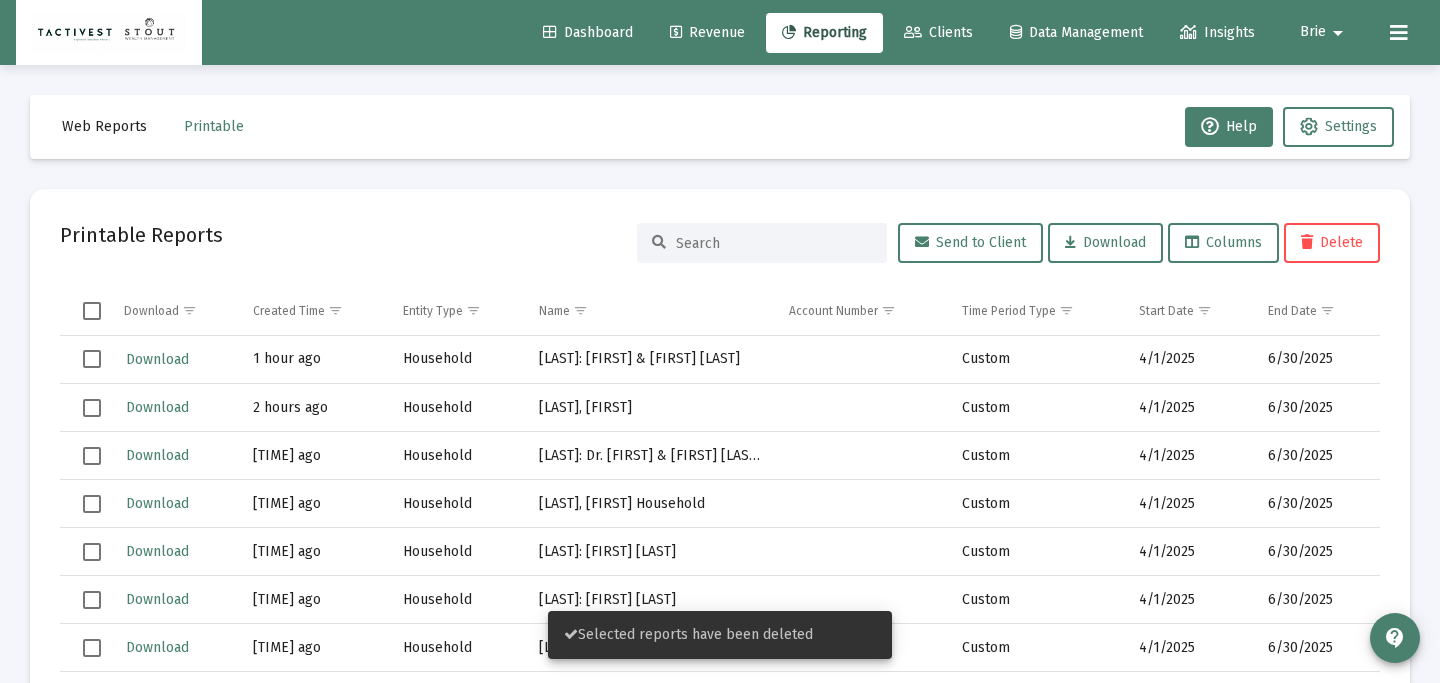 click on "Web Reports Printable  Help   Settings" at bounding box center (720, 127) 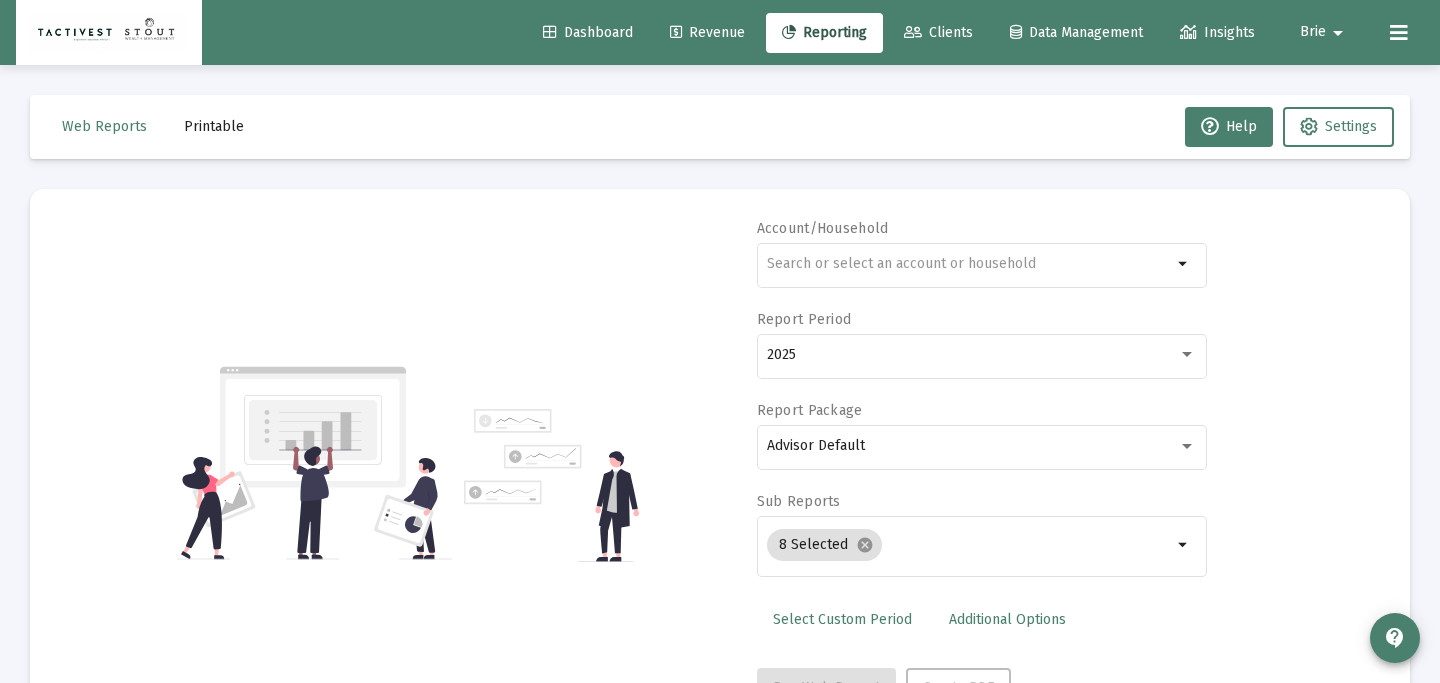 scroll, scrollTop: 84, scrollLeft: 0, axis: vertical 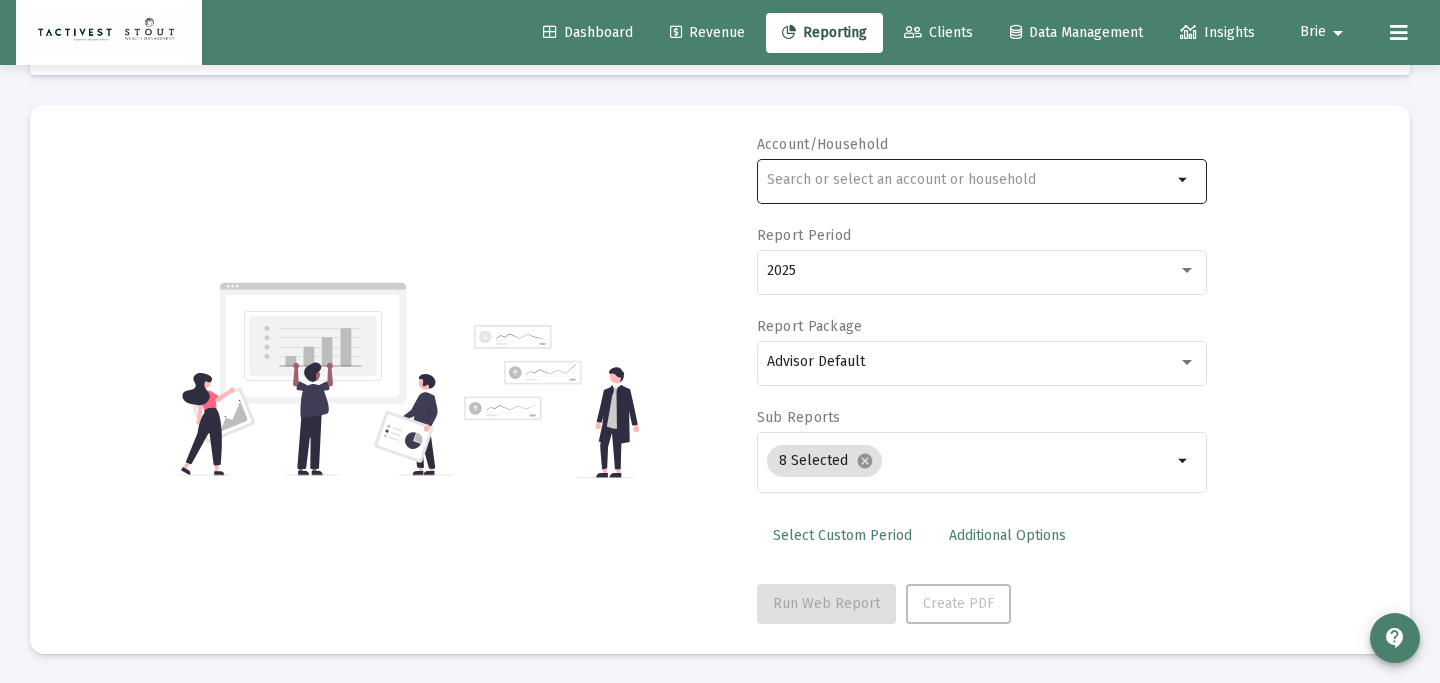 click at bounding box center [969, 179] 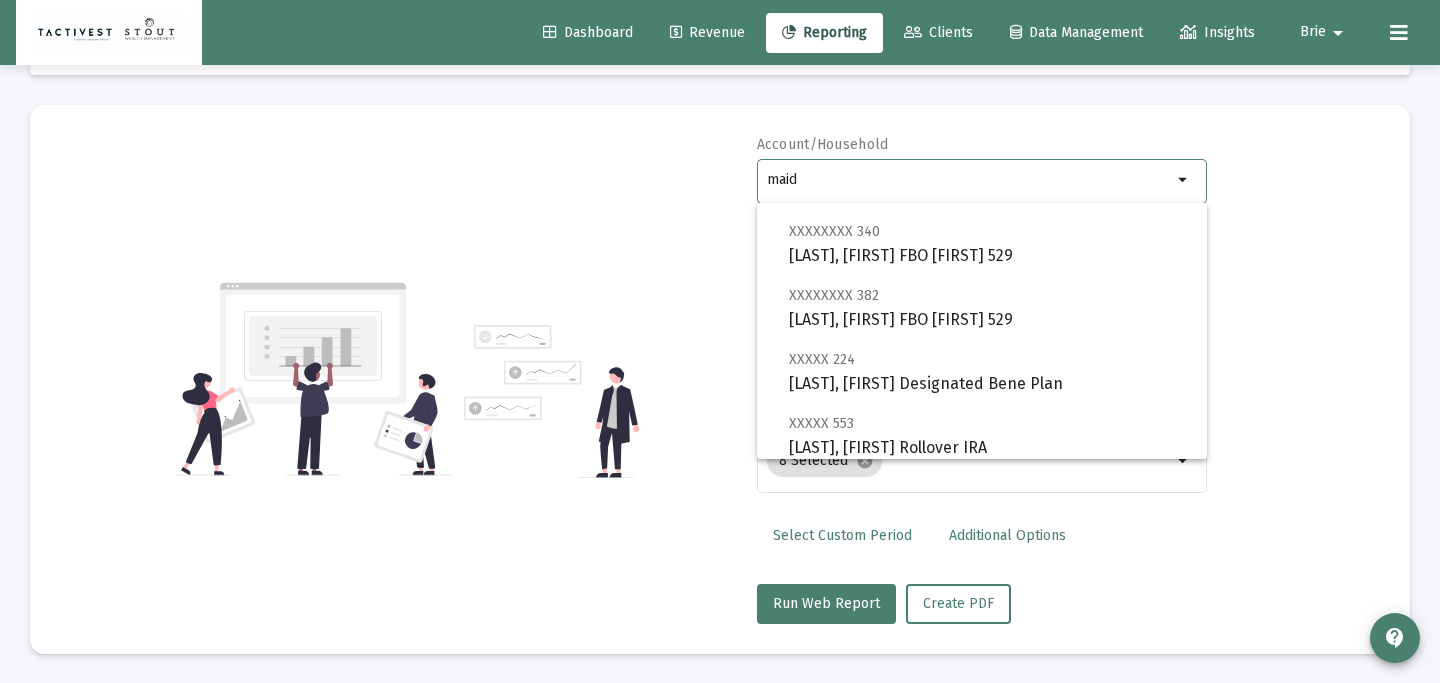 scroll, scrollTop: 448, scrollLeft: 0, axis: vertical 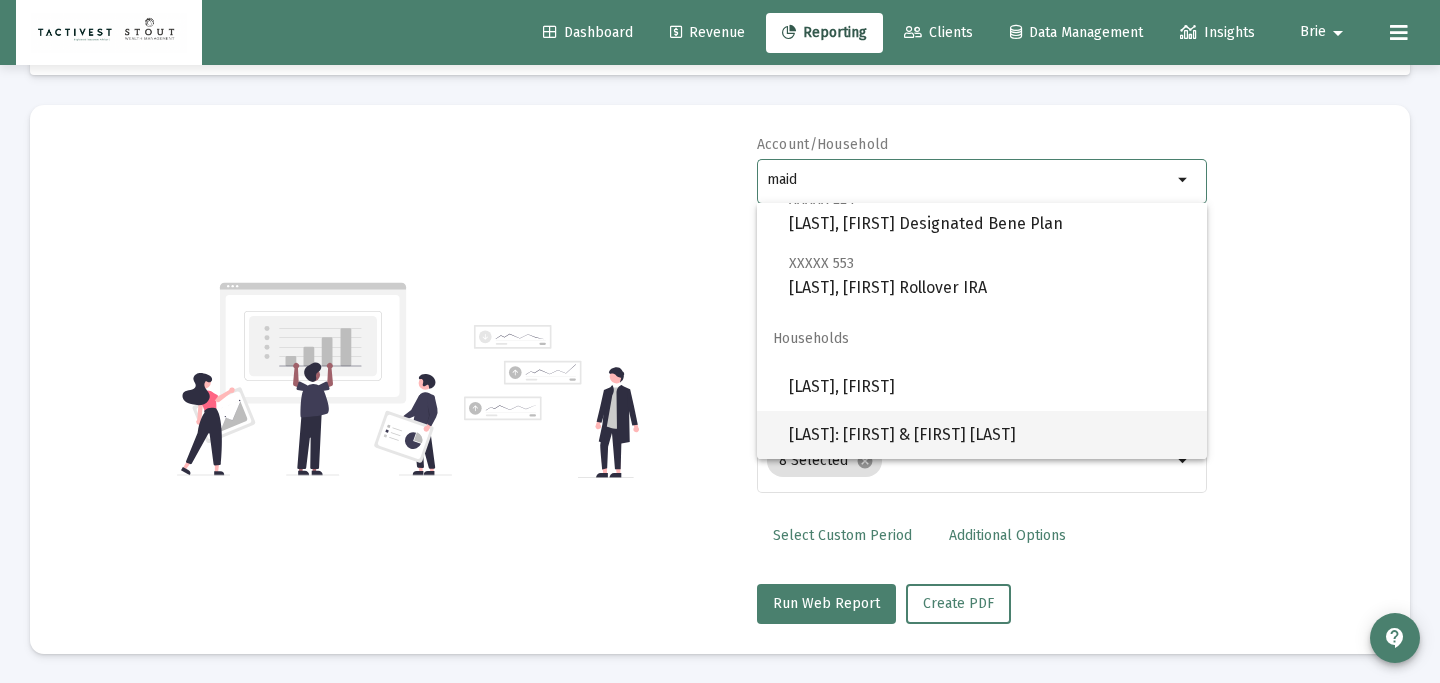 type on "maid" 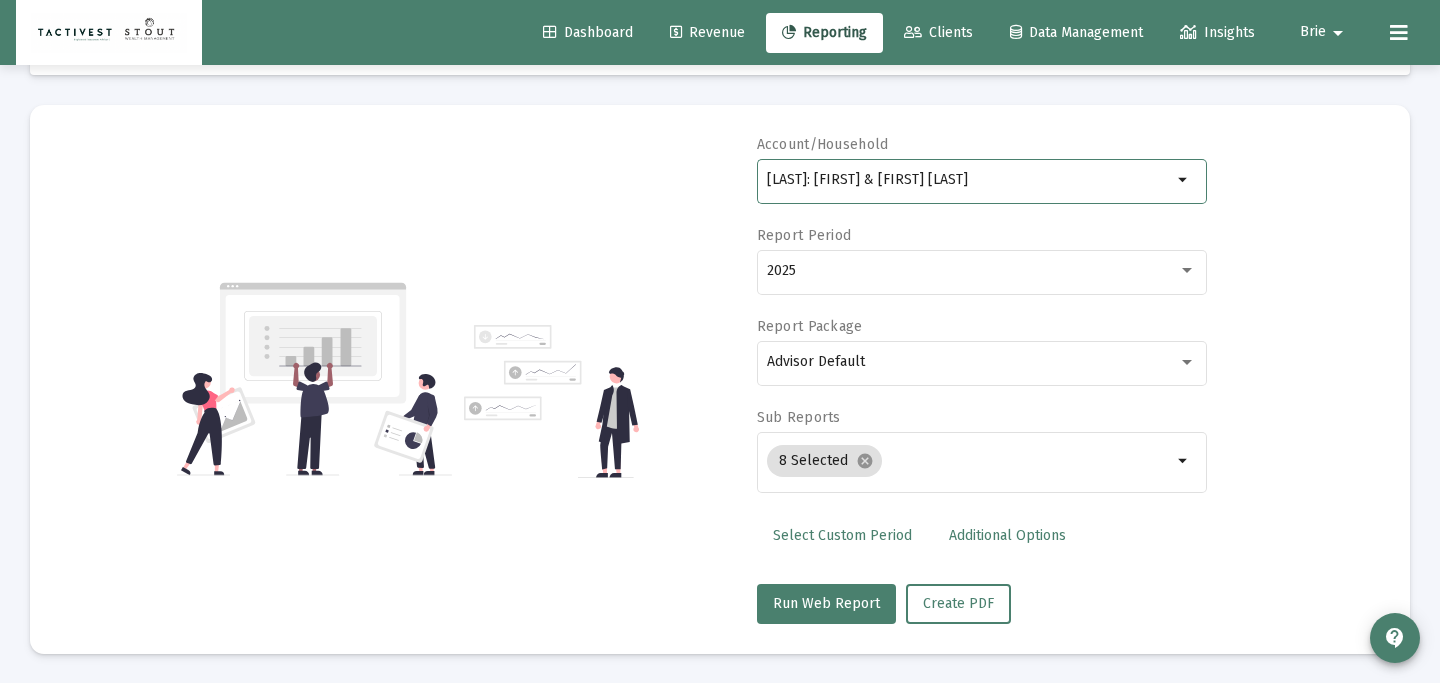 click on "Select Custom Period" at bounding box center (842, 535) 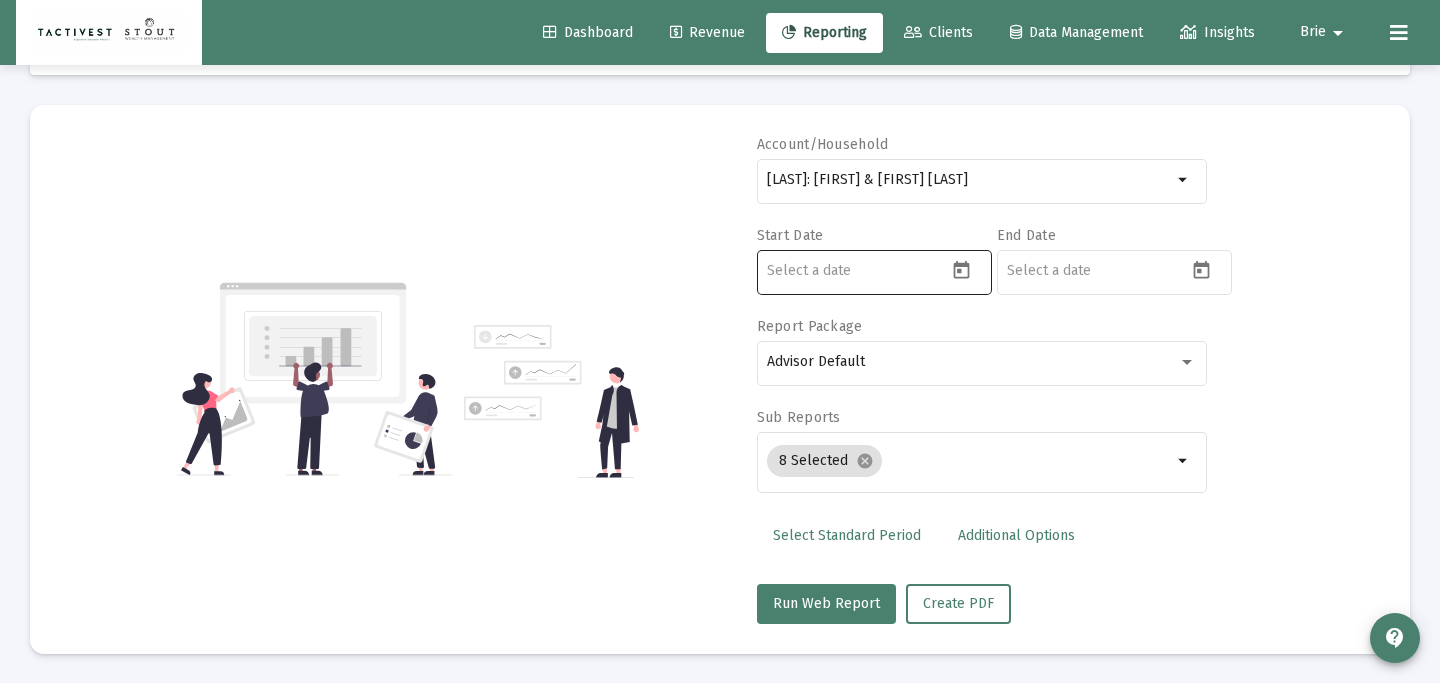 click at bounding box center (857, 270) 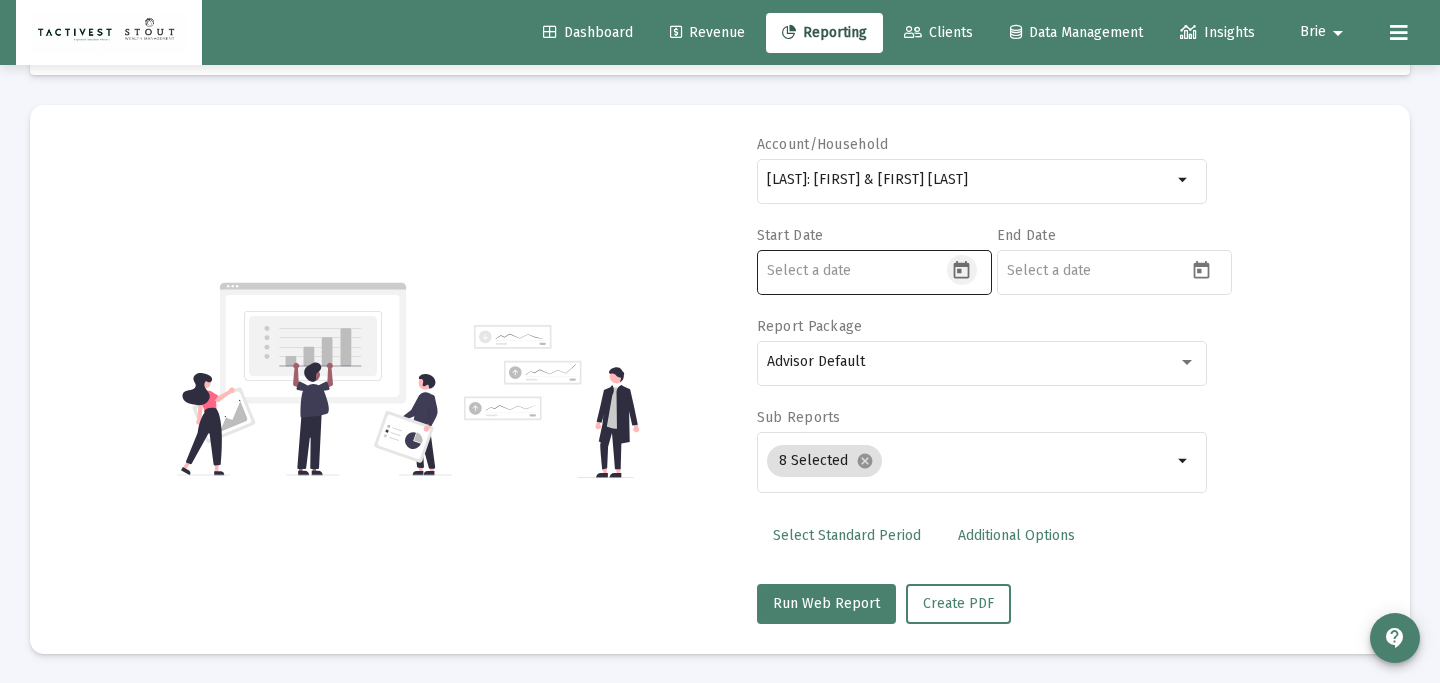 click at bounding box center [961, 270] 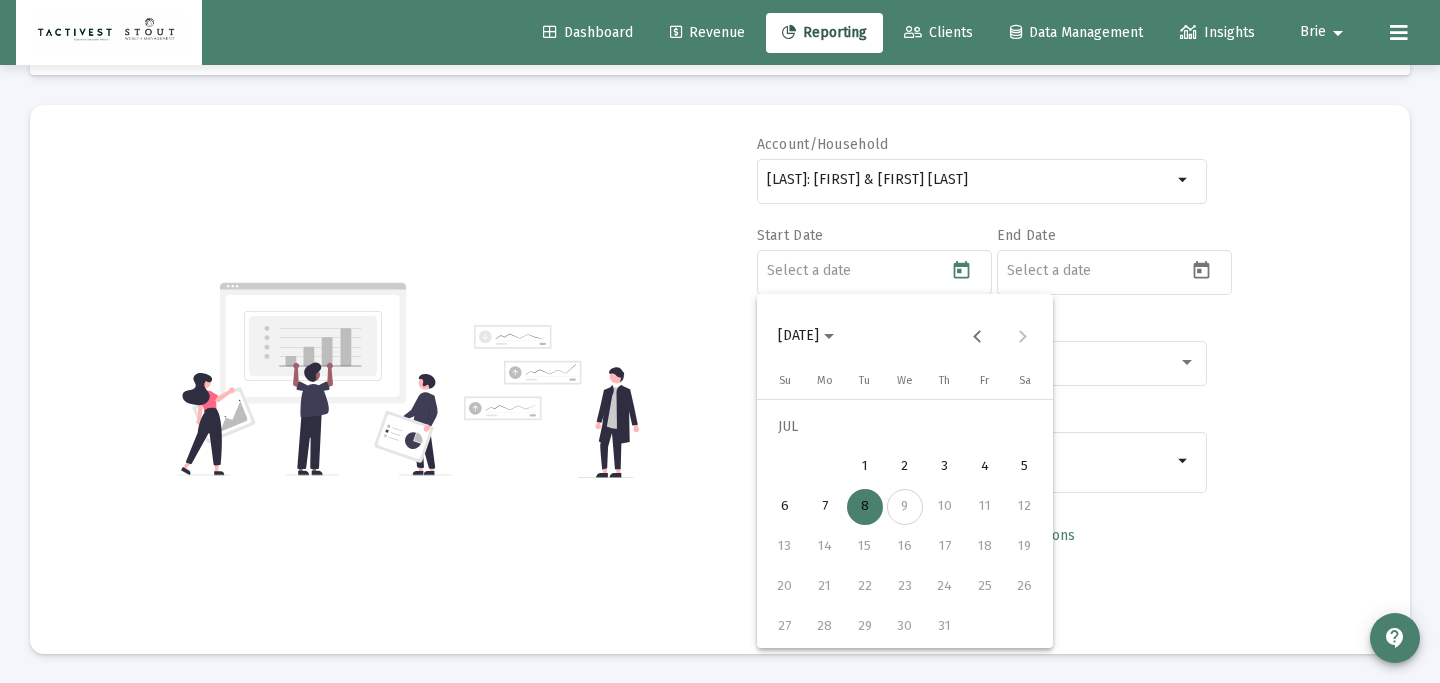 click on "[DATE]" at bounding box center [806, 335] 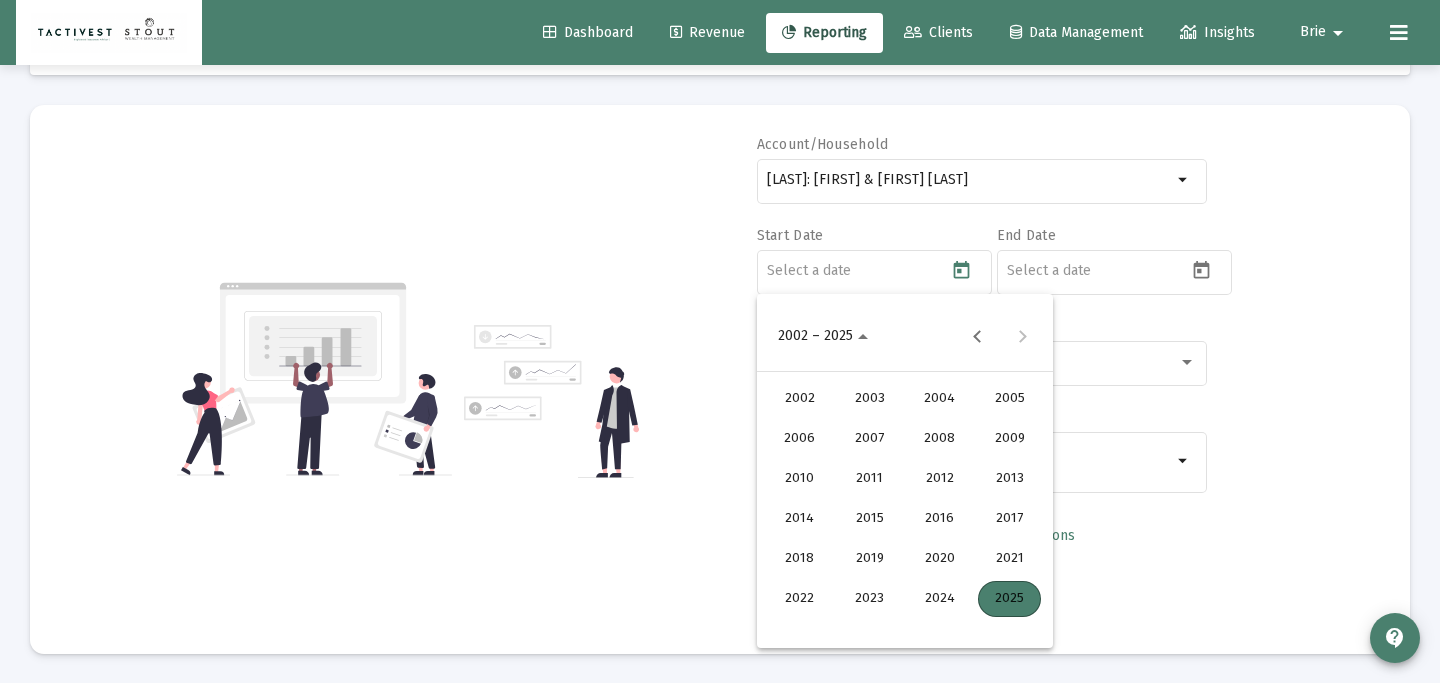 click on "2025" at bounding box center [1009, 599] 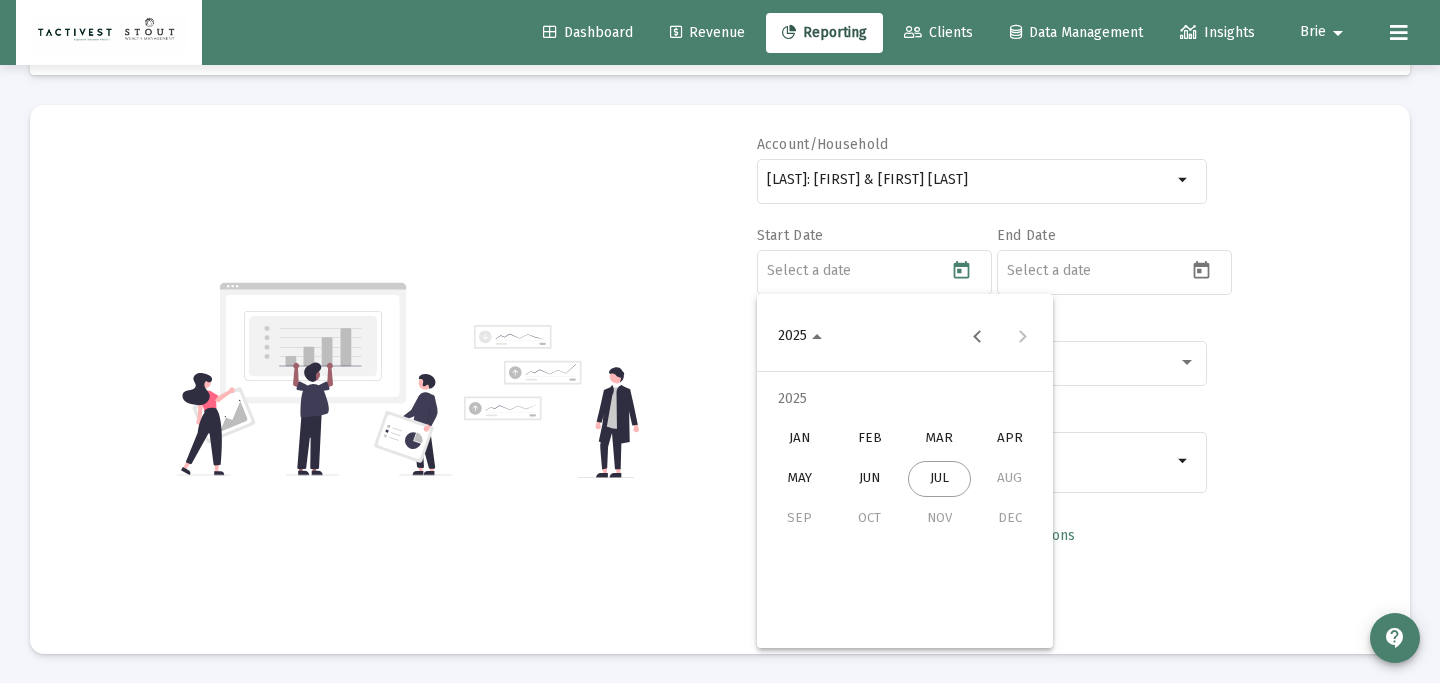 click on "APR" at bounding box center [1009, 439] 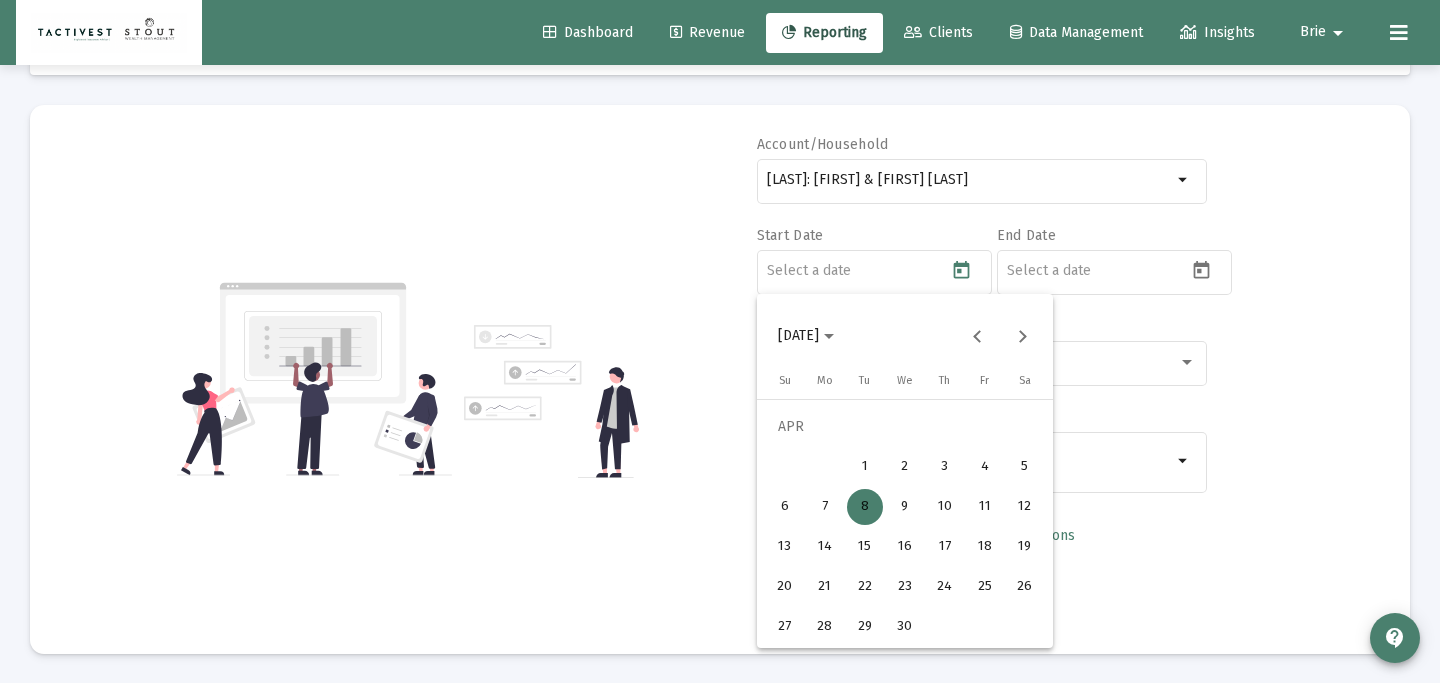 click on "1" at bounding box center (865, 467) 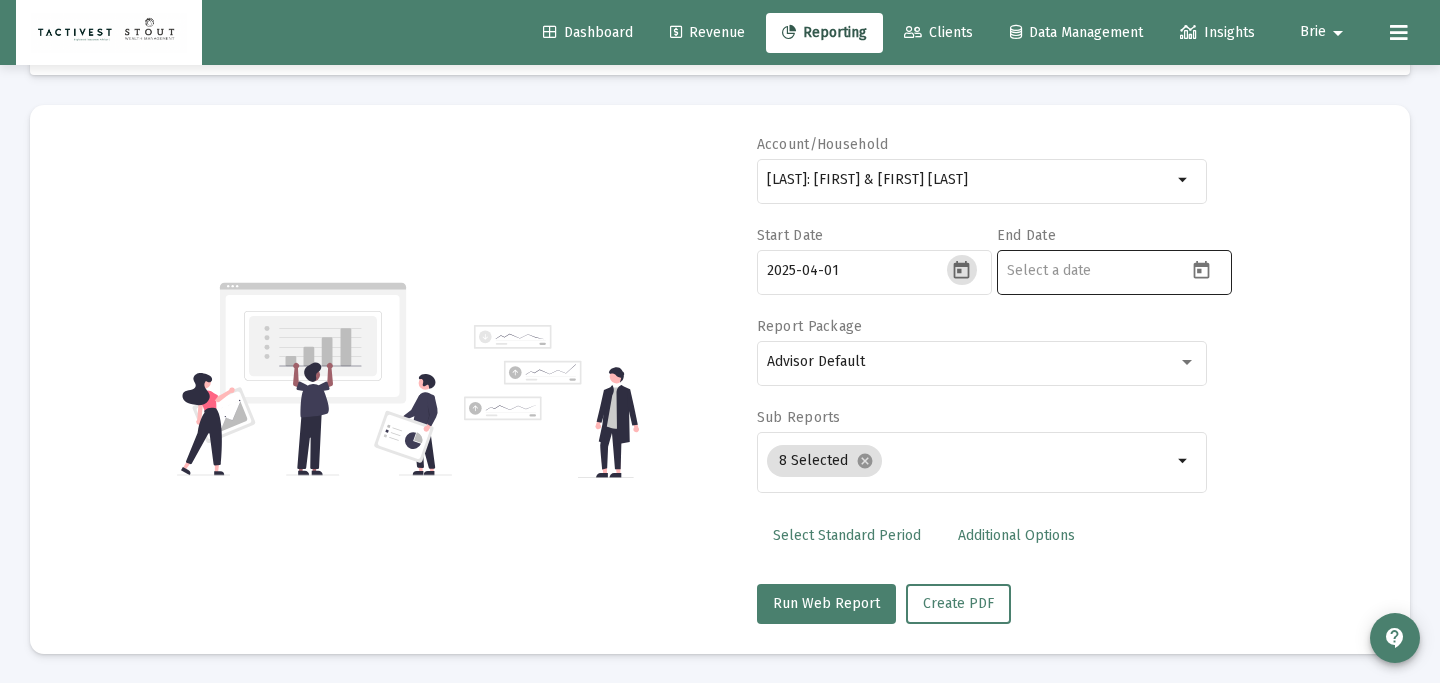 click at bounding box center [1201, 270] 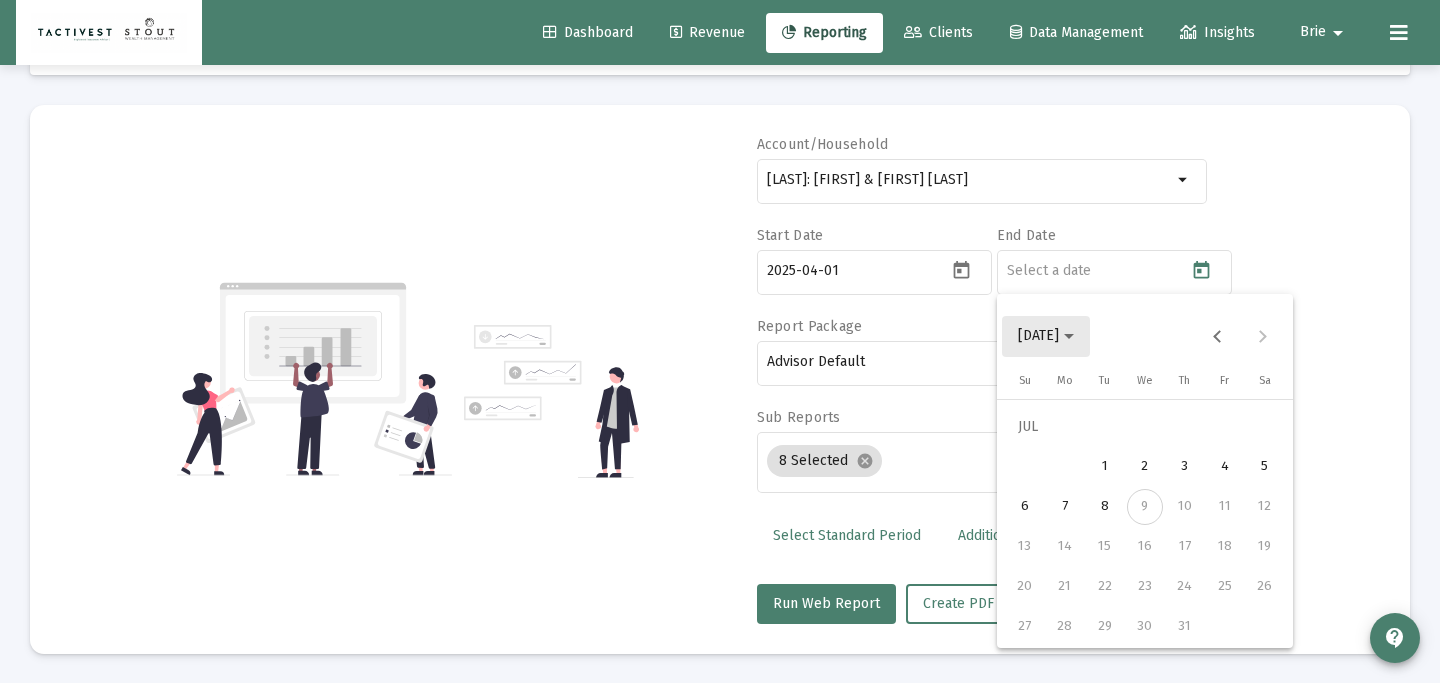 click on "[DATE]" at bounding box center [1046, 335] 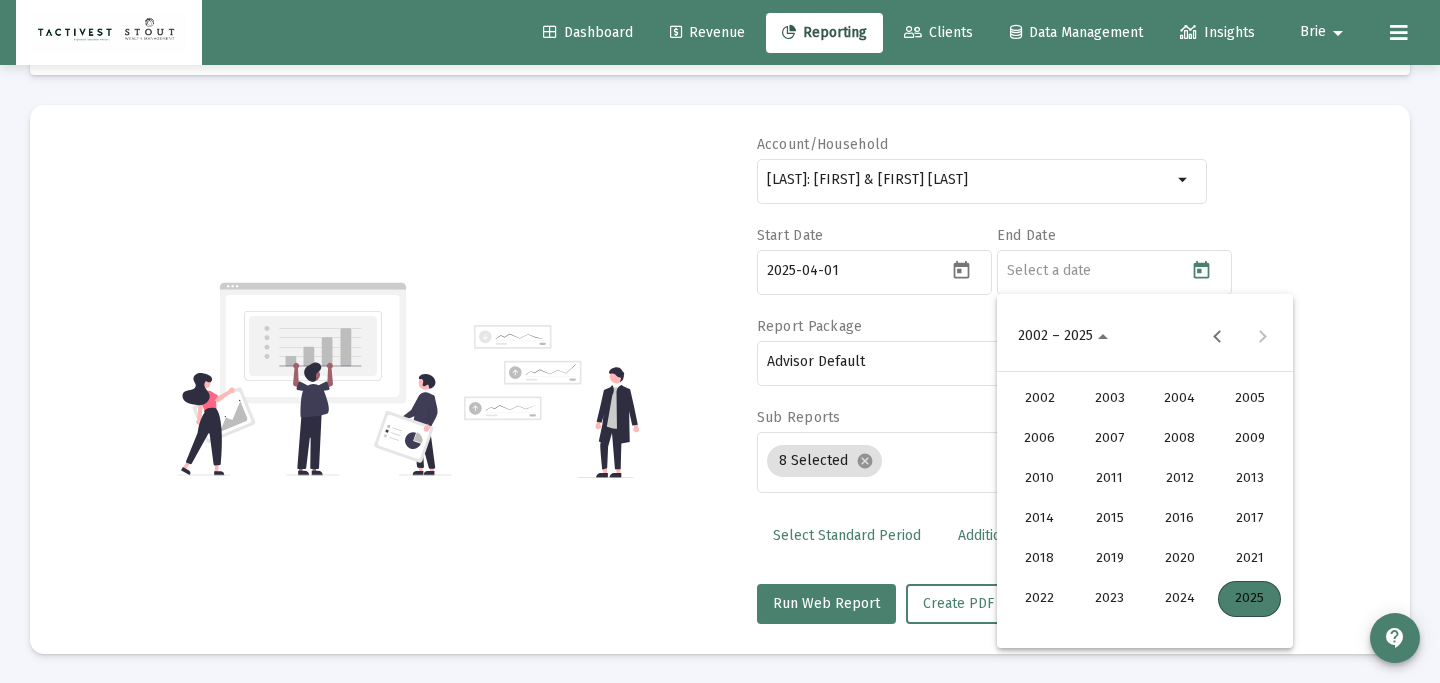 click on "2025" at bounding box center (1249, 599) 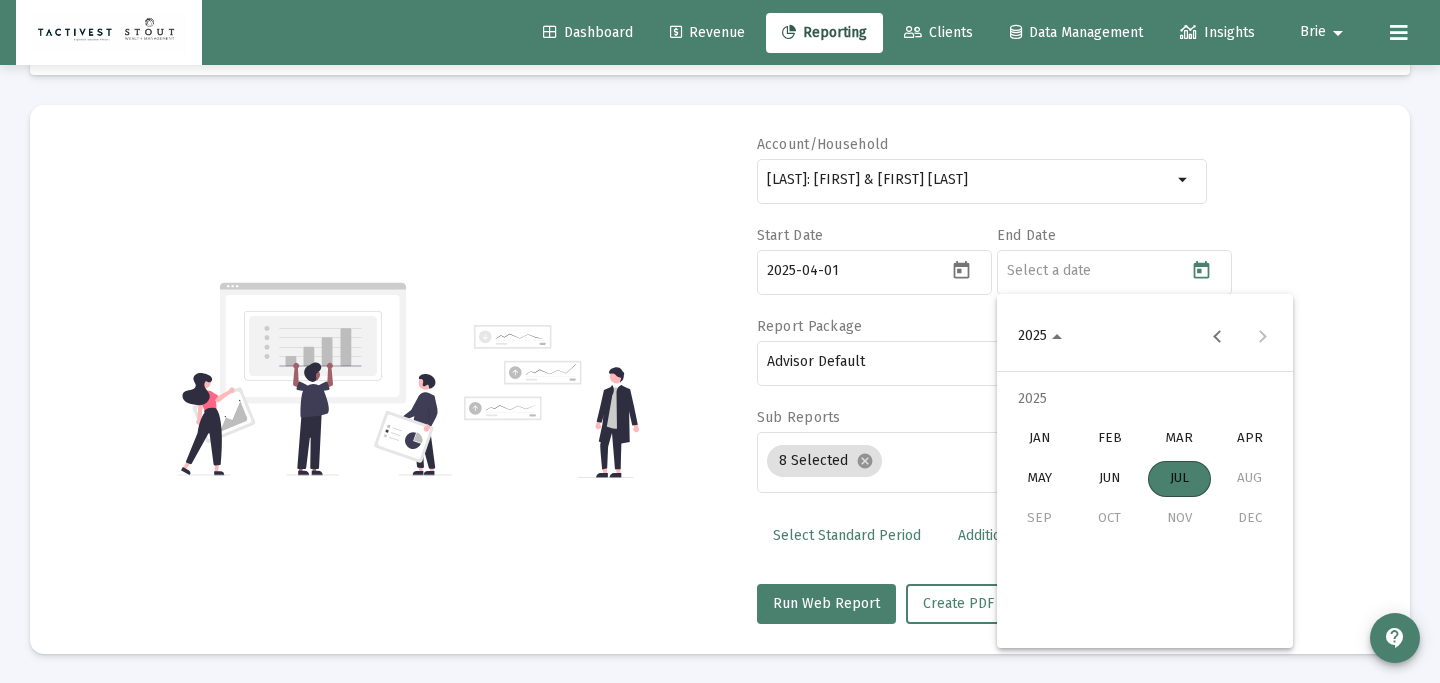 click on "JUN" at bounding box center (1109, 479) 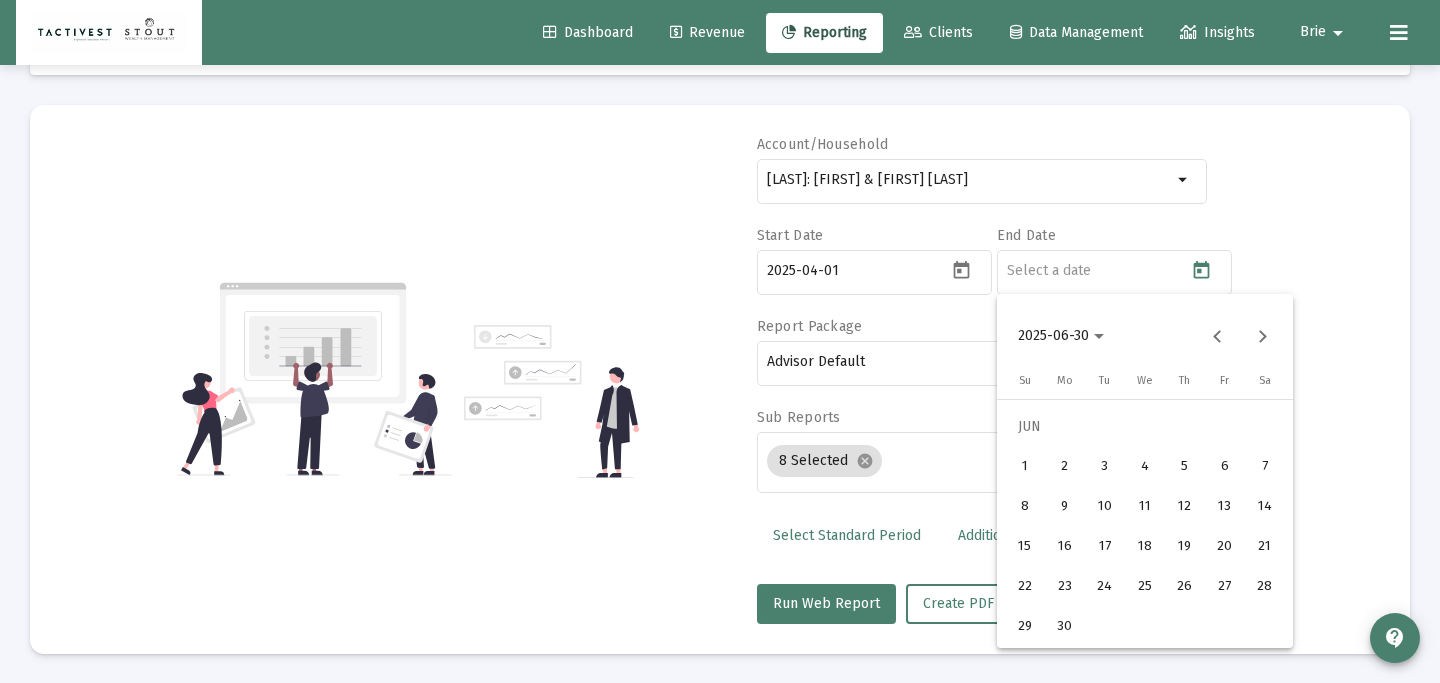 click on "30" at bounding box center [1065, 627] 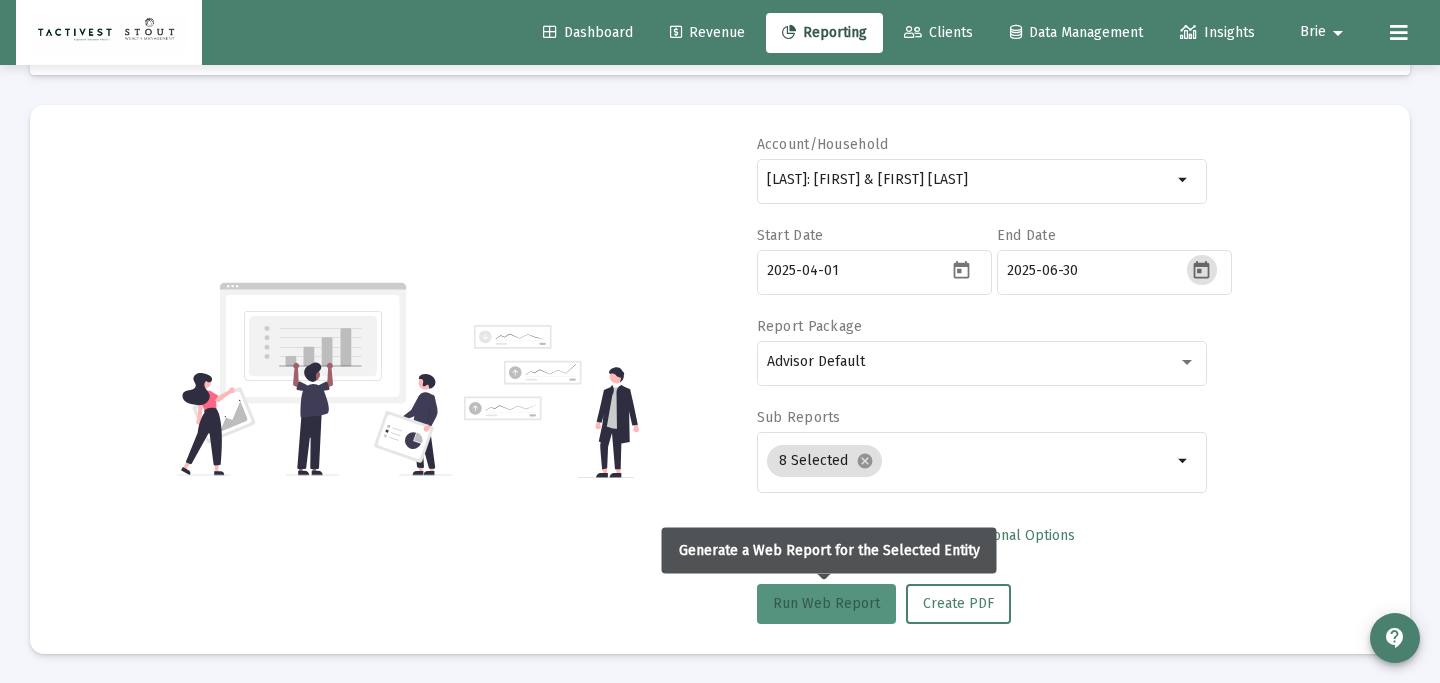 click on "Run Web Report" at bounding box center [826, 603] 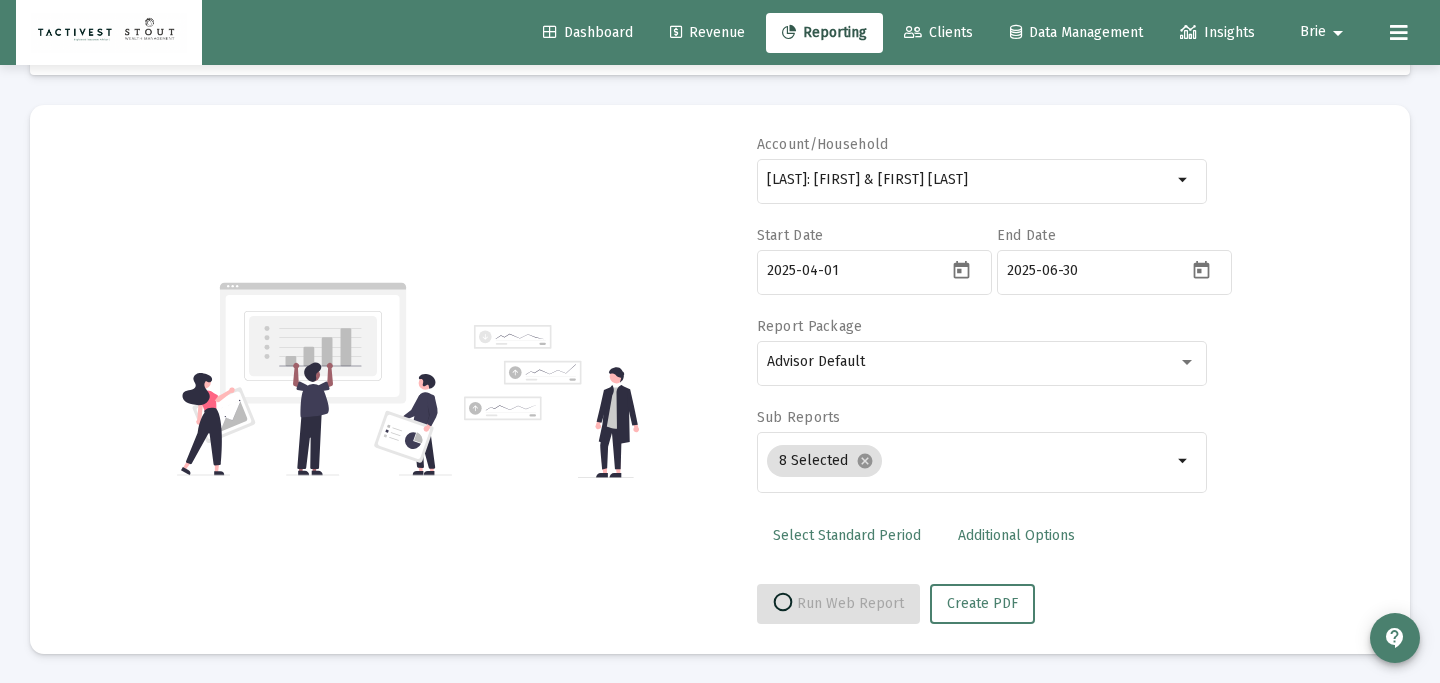 scroll, scrollTop: 0, scrollLeft: 0, axis: both 